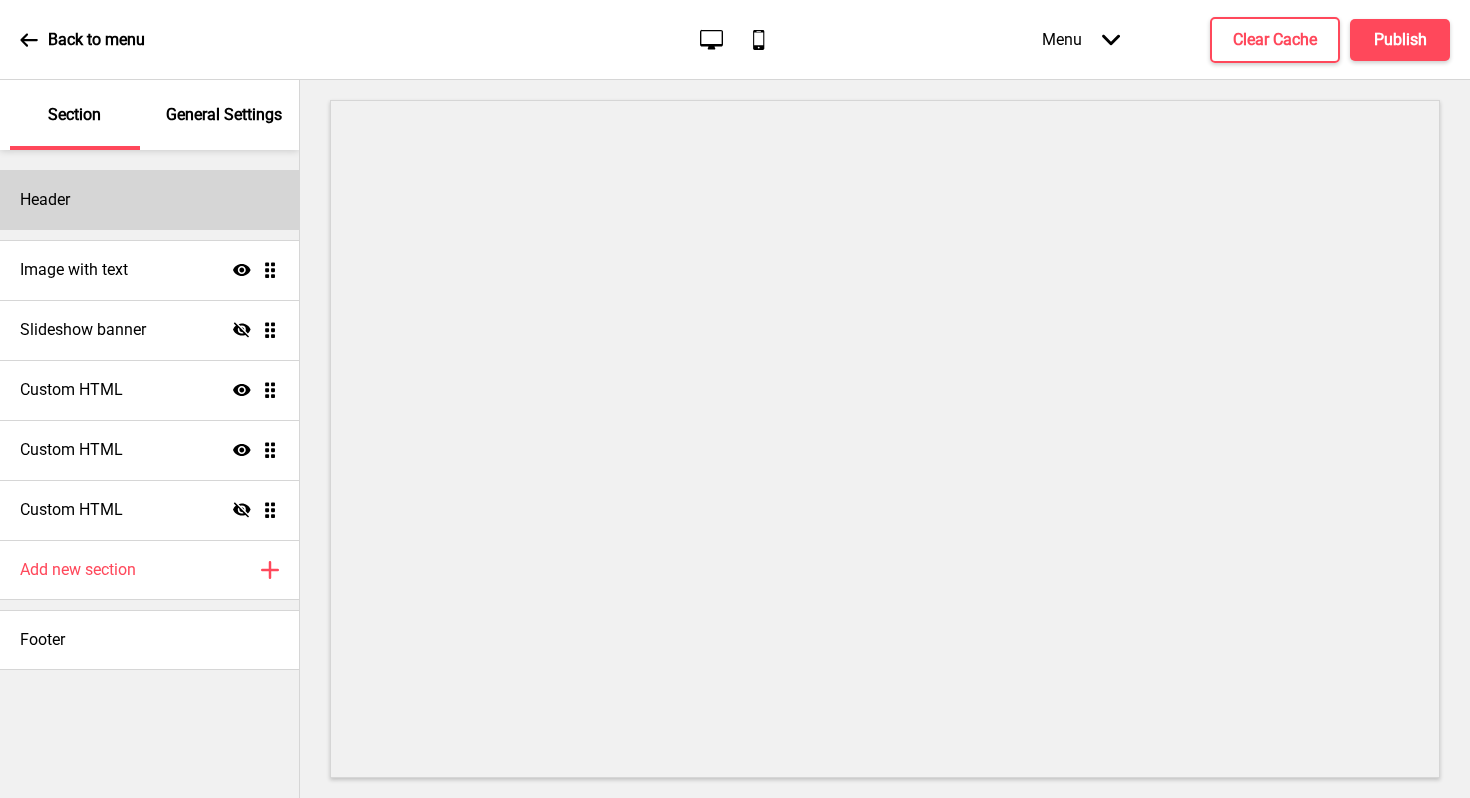 scroll, scrollTop: 0, scrollLeft: 0, axis: both 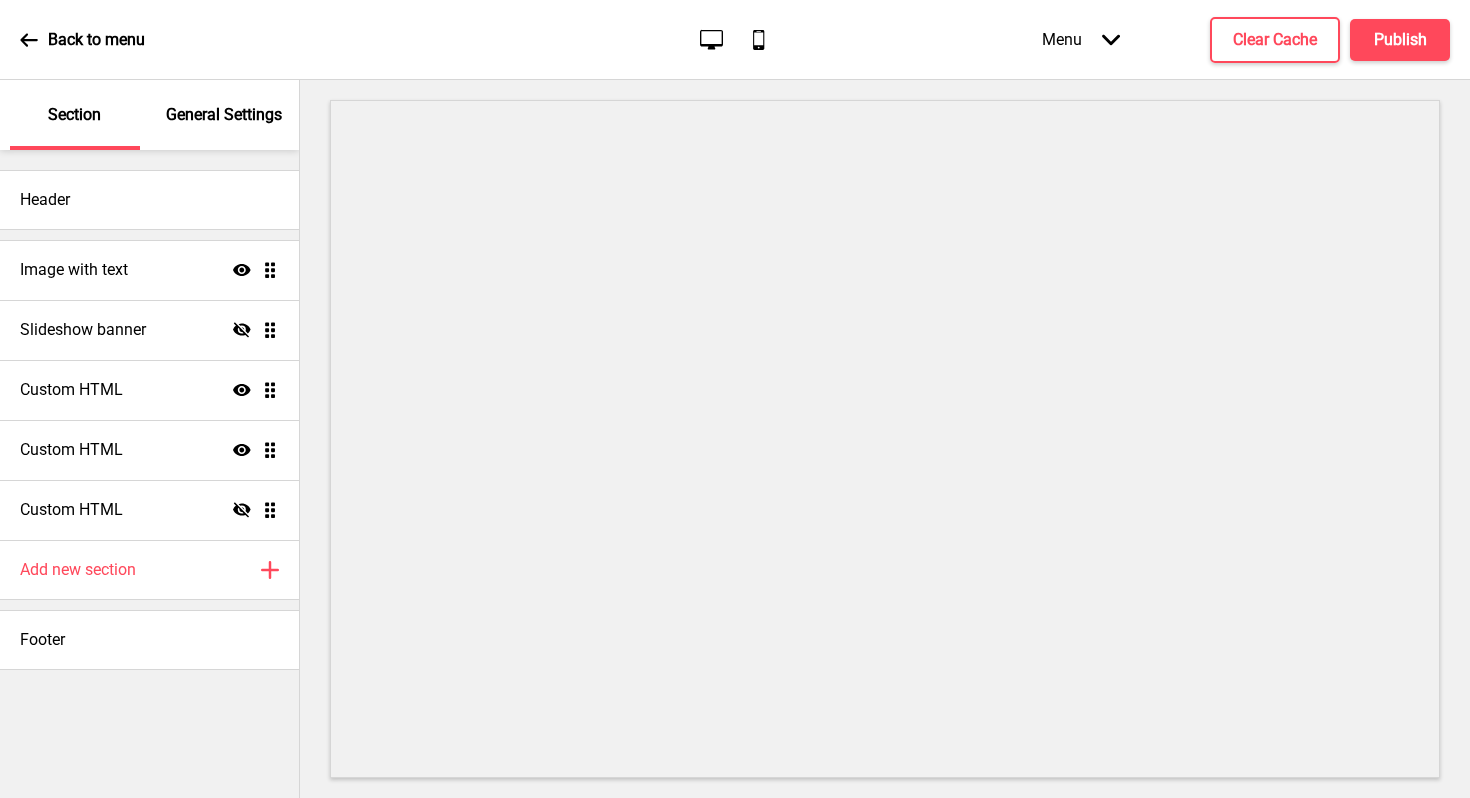 click on "Arrow down" at bounding box center [1111, 40] 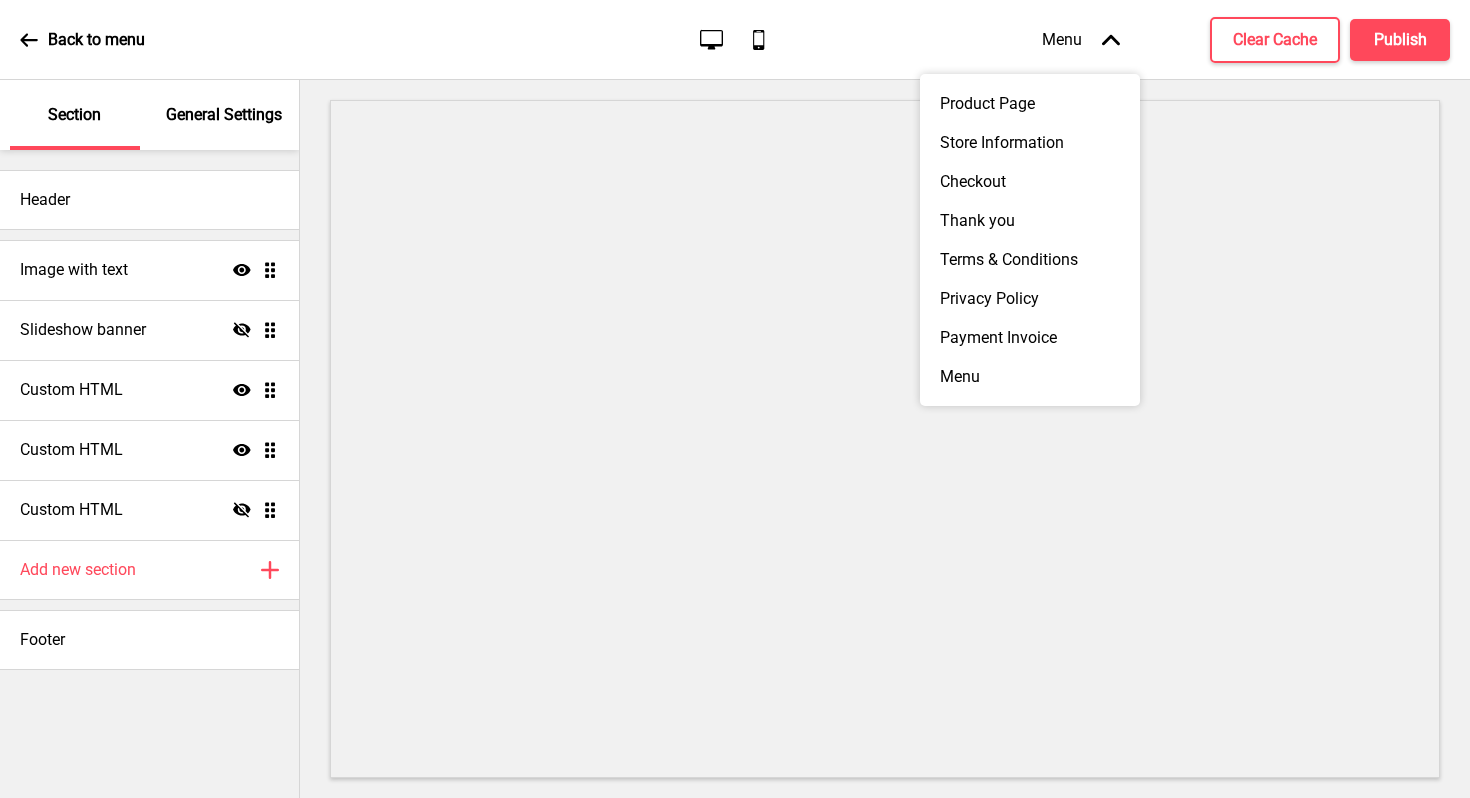 click on "Arrow up" at bounding box center (1111, 40) 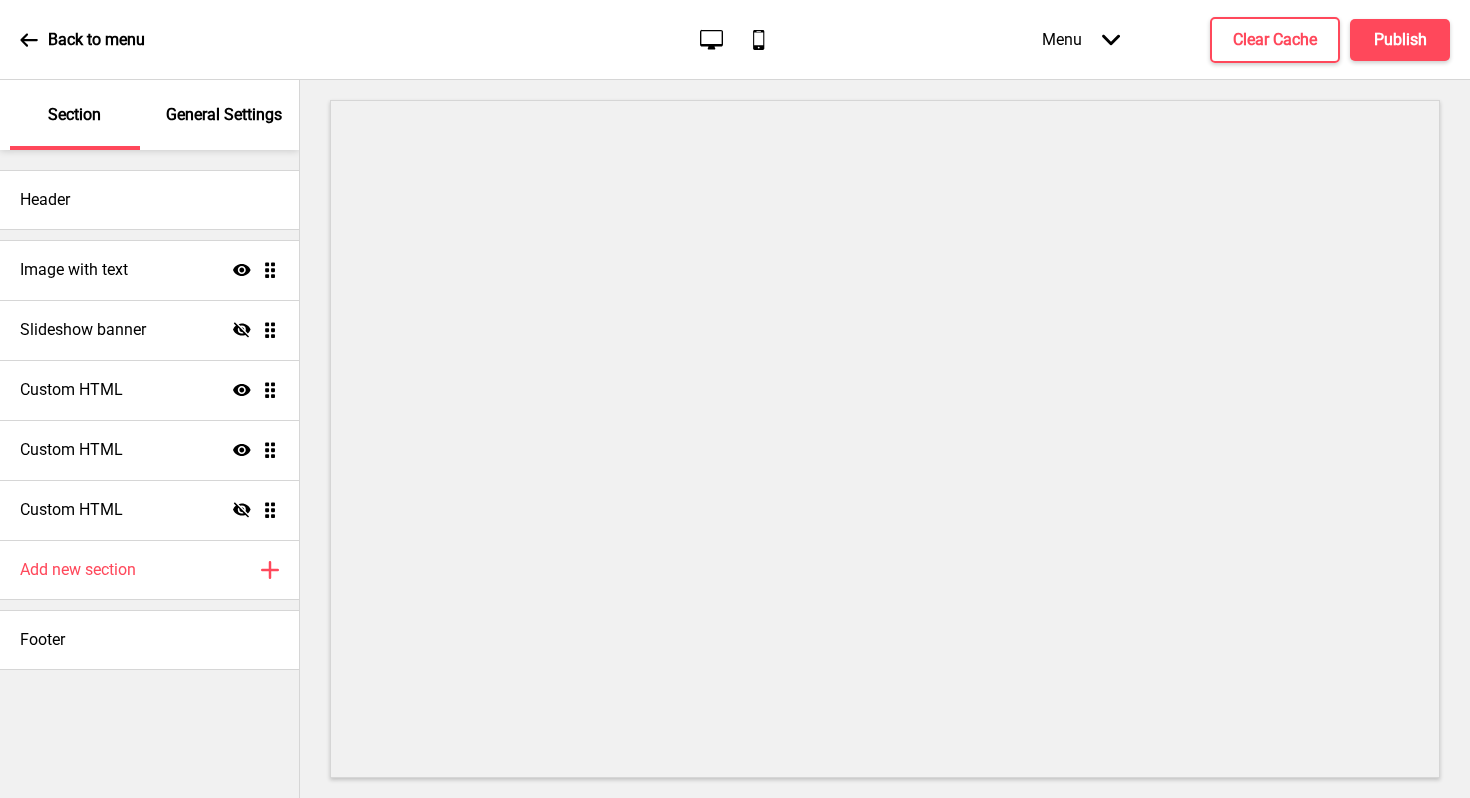 click on "General Settings" at bounding box center [224, 115] 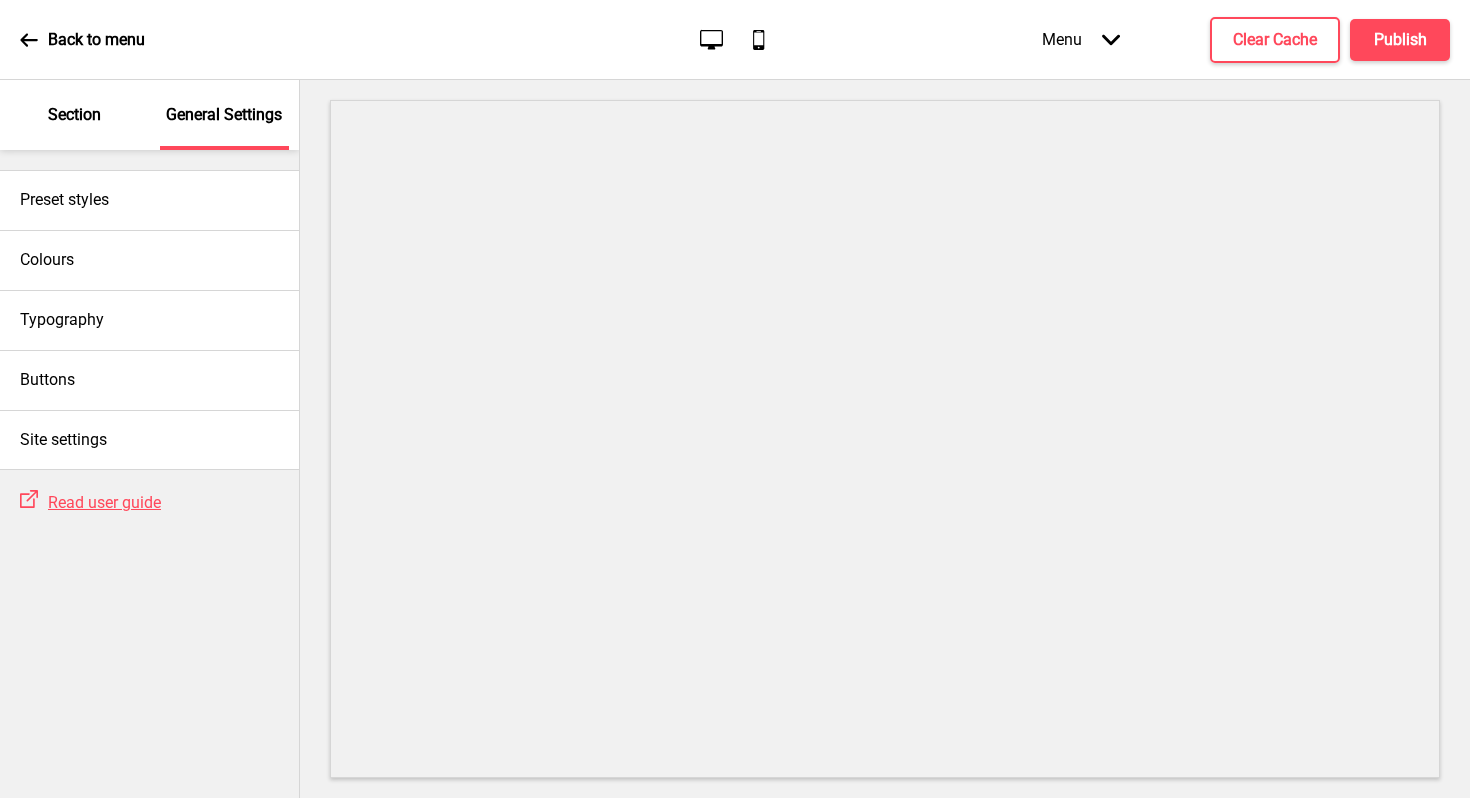 click on "Section" at bounding box center (75, 115) 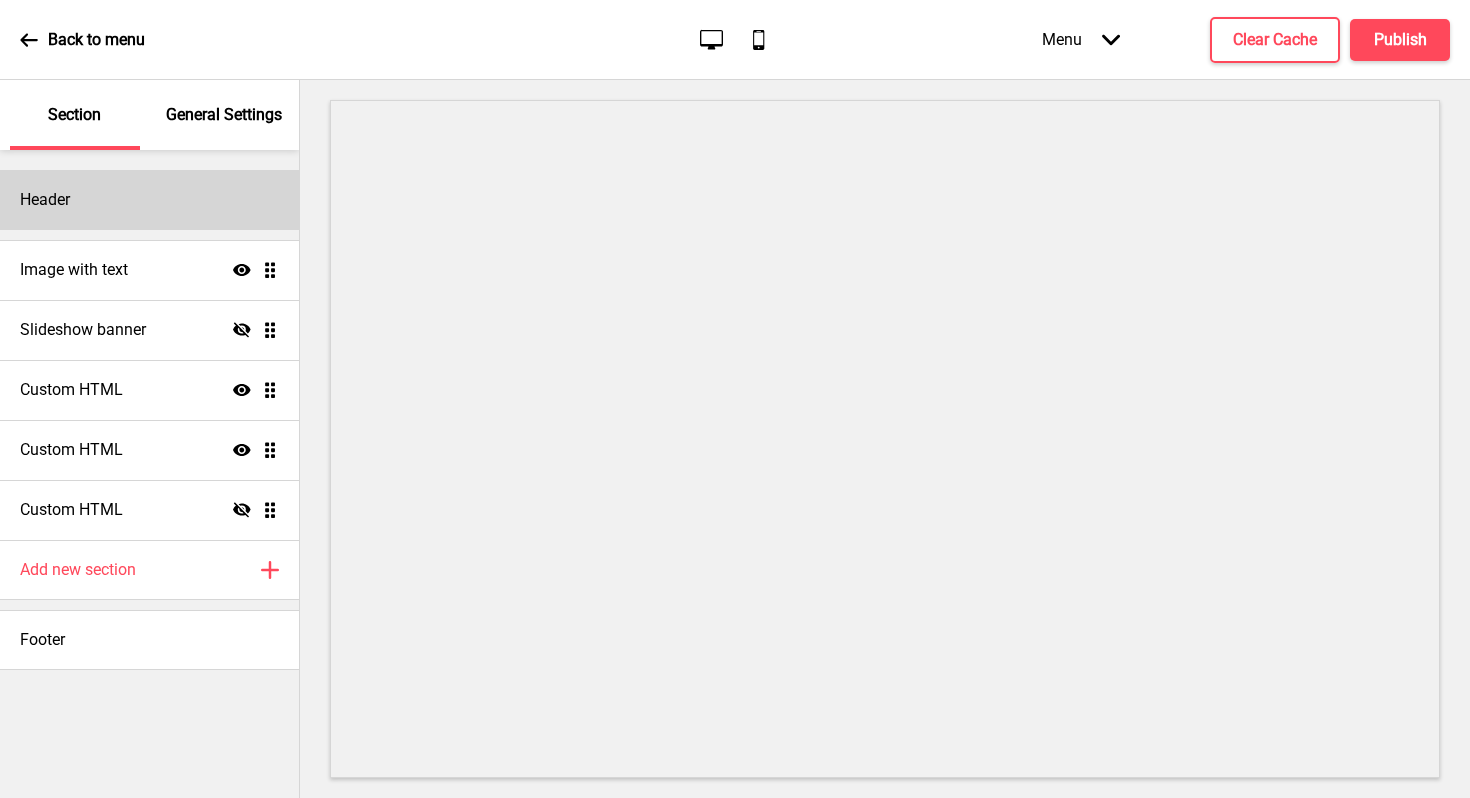 click on "Header" at bounding box center [149, 200] 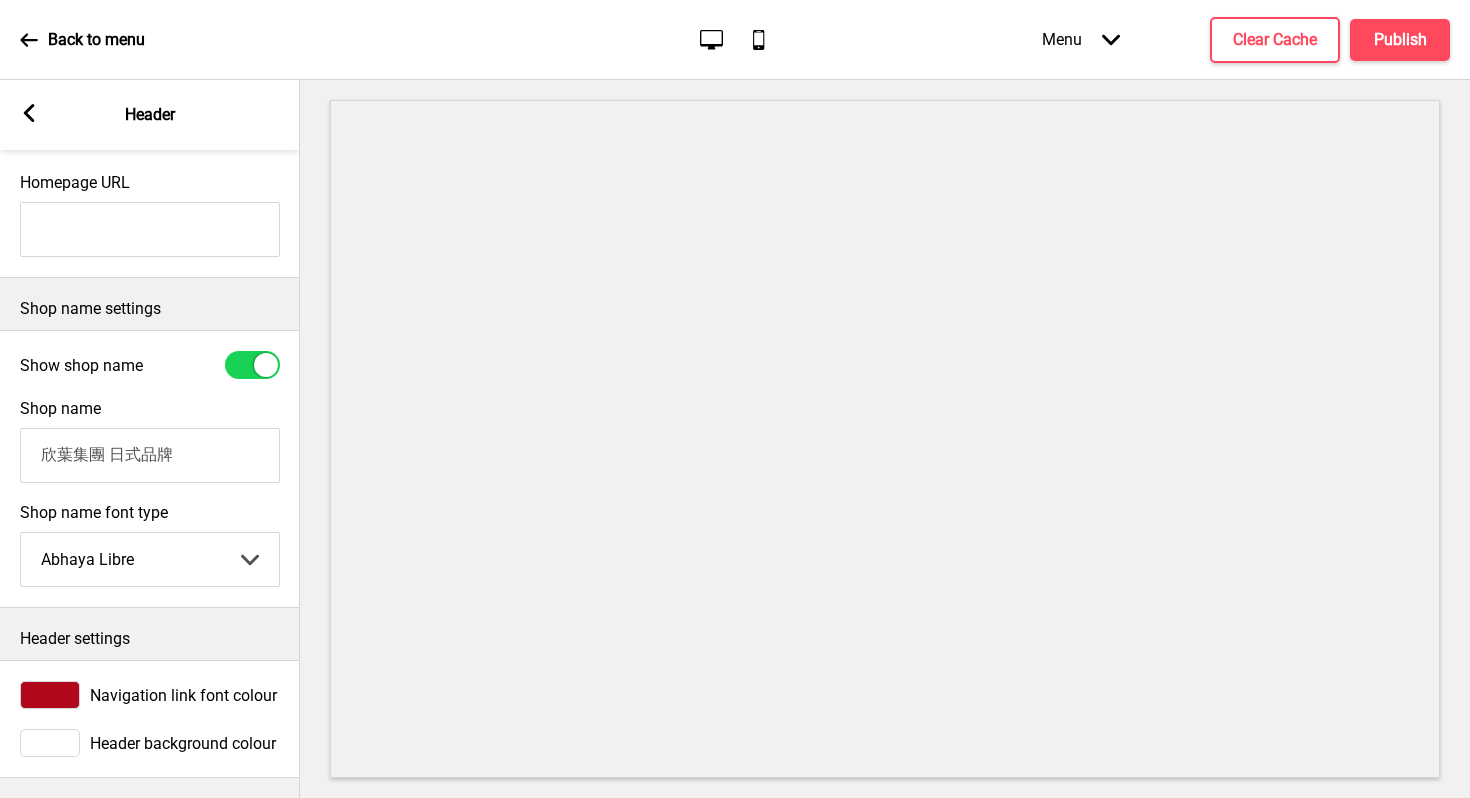 scroll, scrollTop: 0, scrollLeft: 0, axis: both 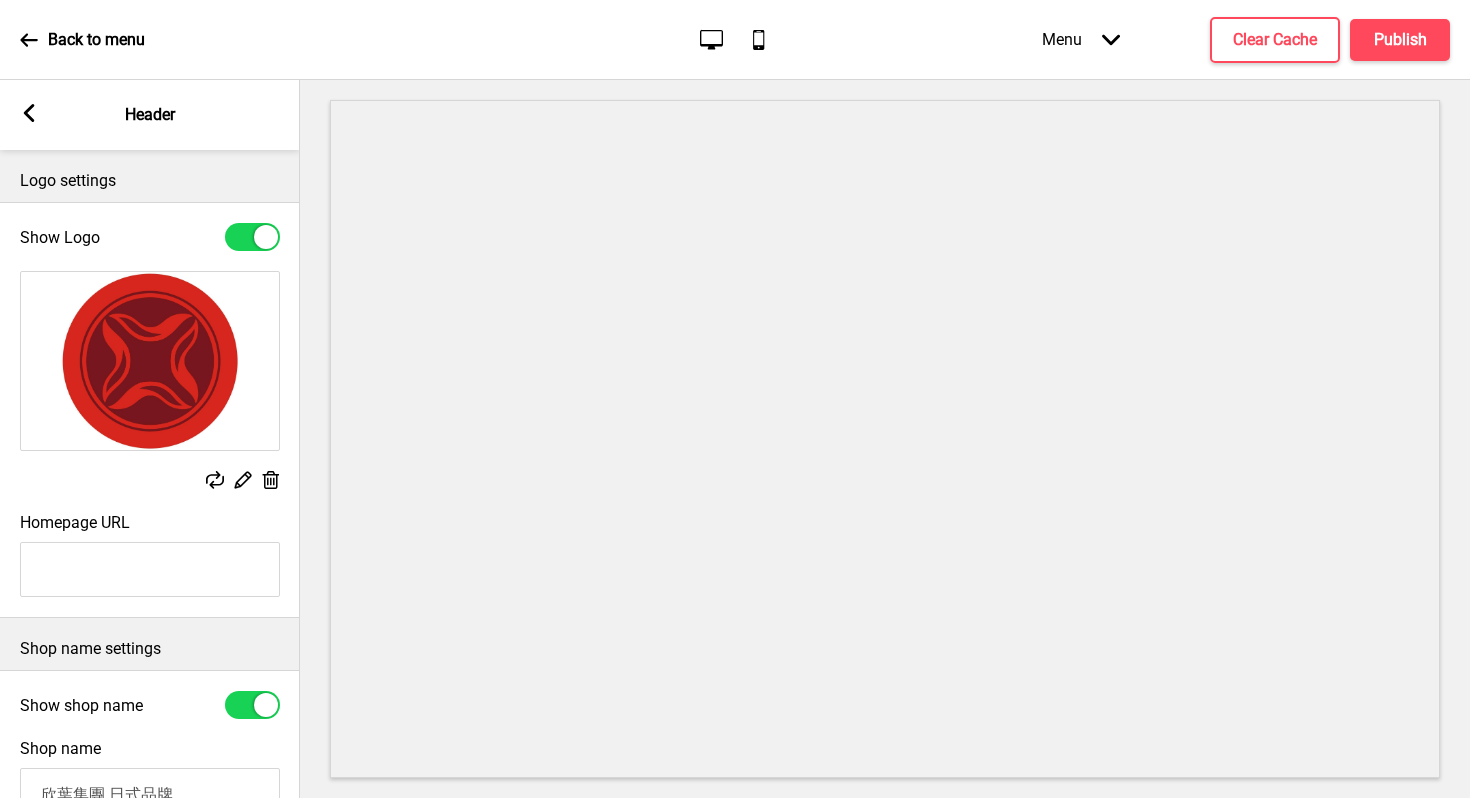 click at bounding box center (29, 113) 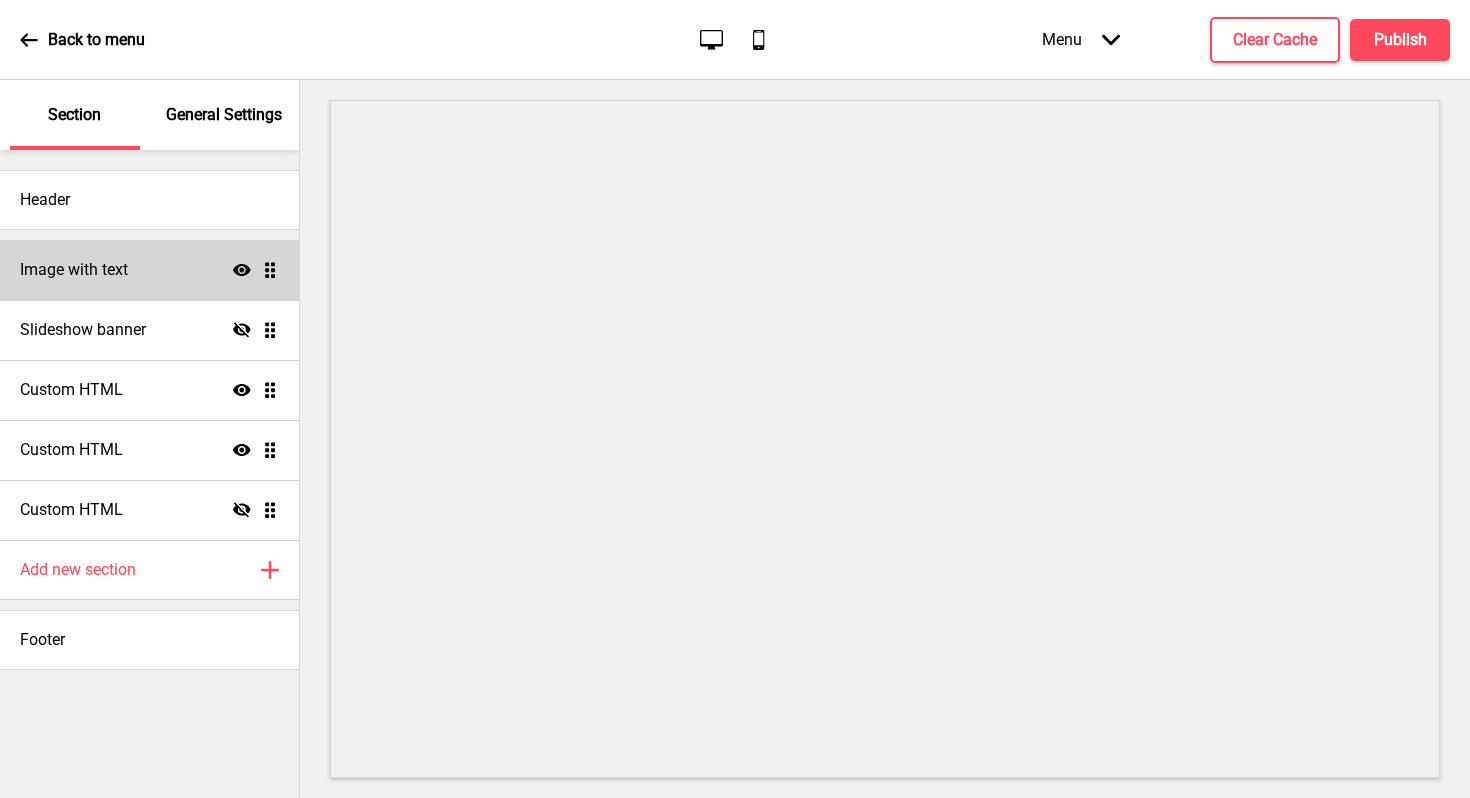 click on "Image with text Show Drag" at bounding box center (149, 270) 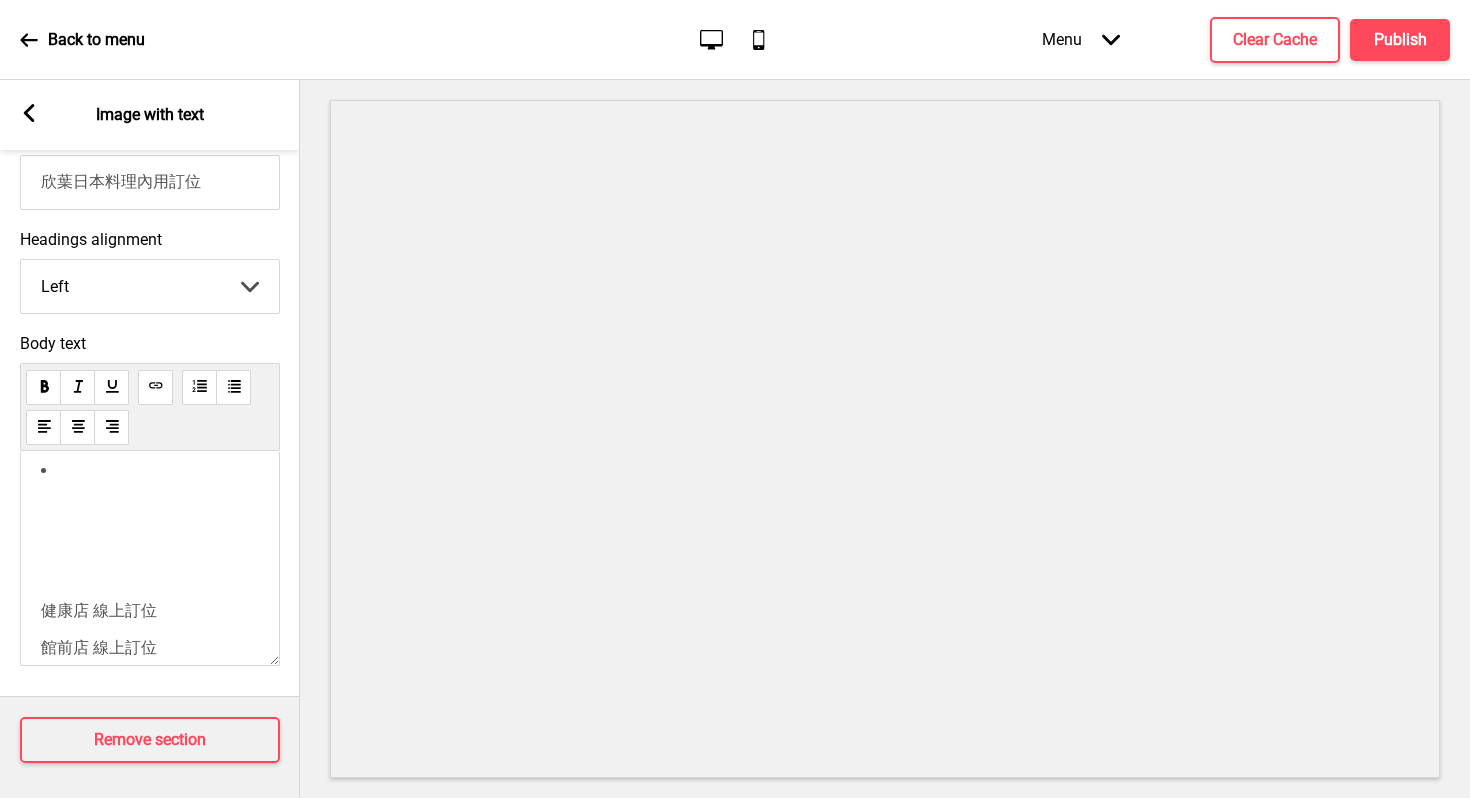 scroll, scrollTop: 570, scrollLeft: 0, axis: vertical 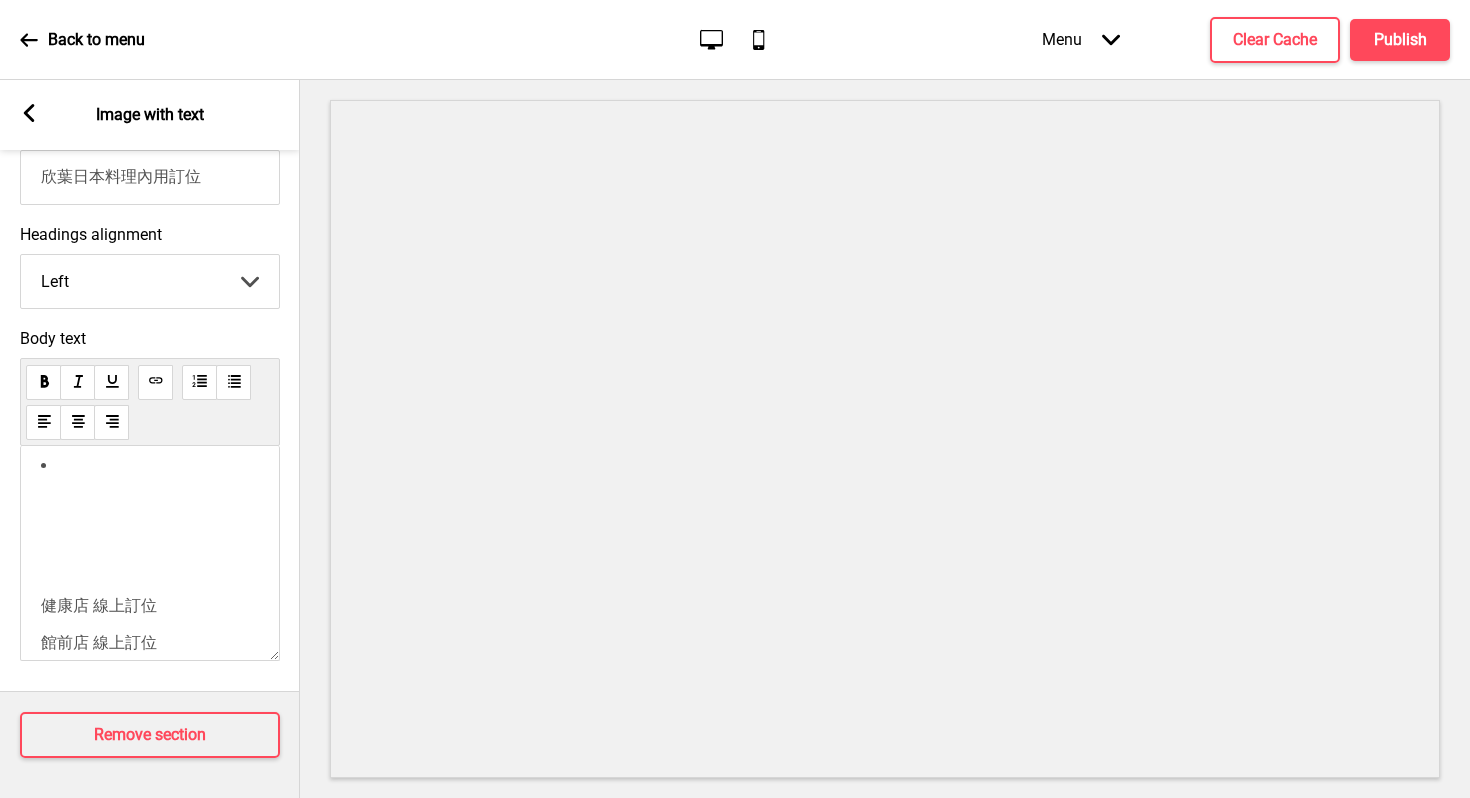click on "﻿" at bounding box center (150, 535) 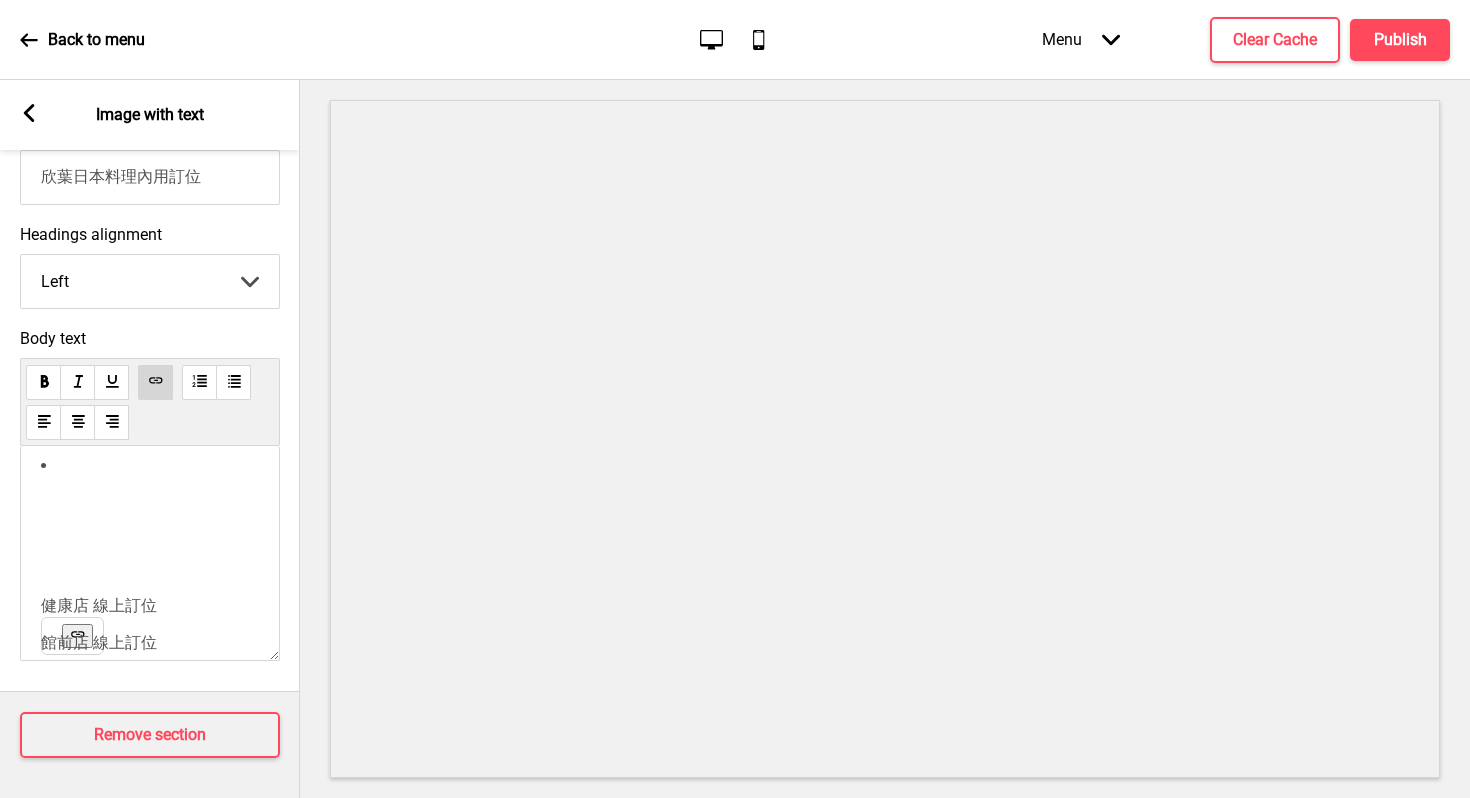 click on "﻿ ﻿ ﻿ 健康店 線上訂位 ﻿ 館前店 線上訂位 ﻿ [CITY]中茂店 線上訂位 ﻿ 信義店A11 線上訂位 ﻿ ﻿ ﻿ ﻿" at bounding box center (150, 662) 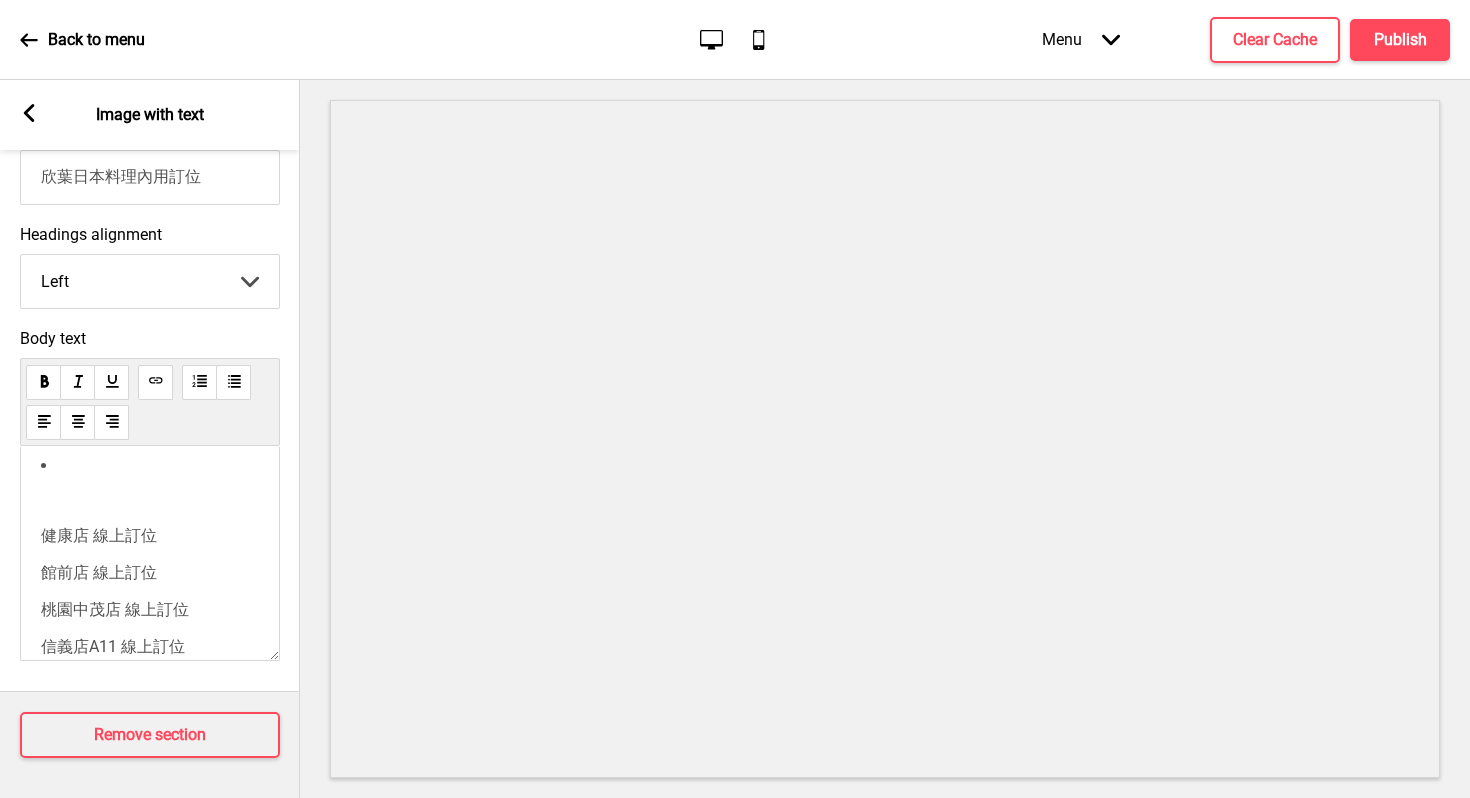 click on "﻿ 健康店 線上訂位 ﻿ 館前店 線上訂位 ﻿ [CITY]中茂店 線上訂位 ﻿ 信義店A11 線上訂位 ﻿ ﻿ ﻿ ﻿" at bounding box center [150, 627] 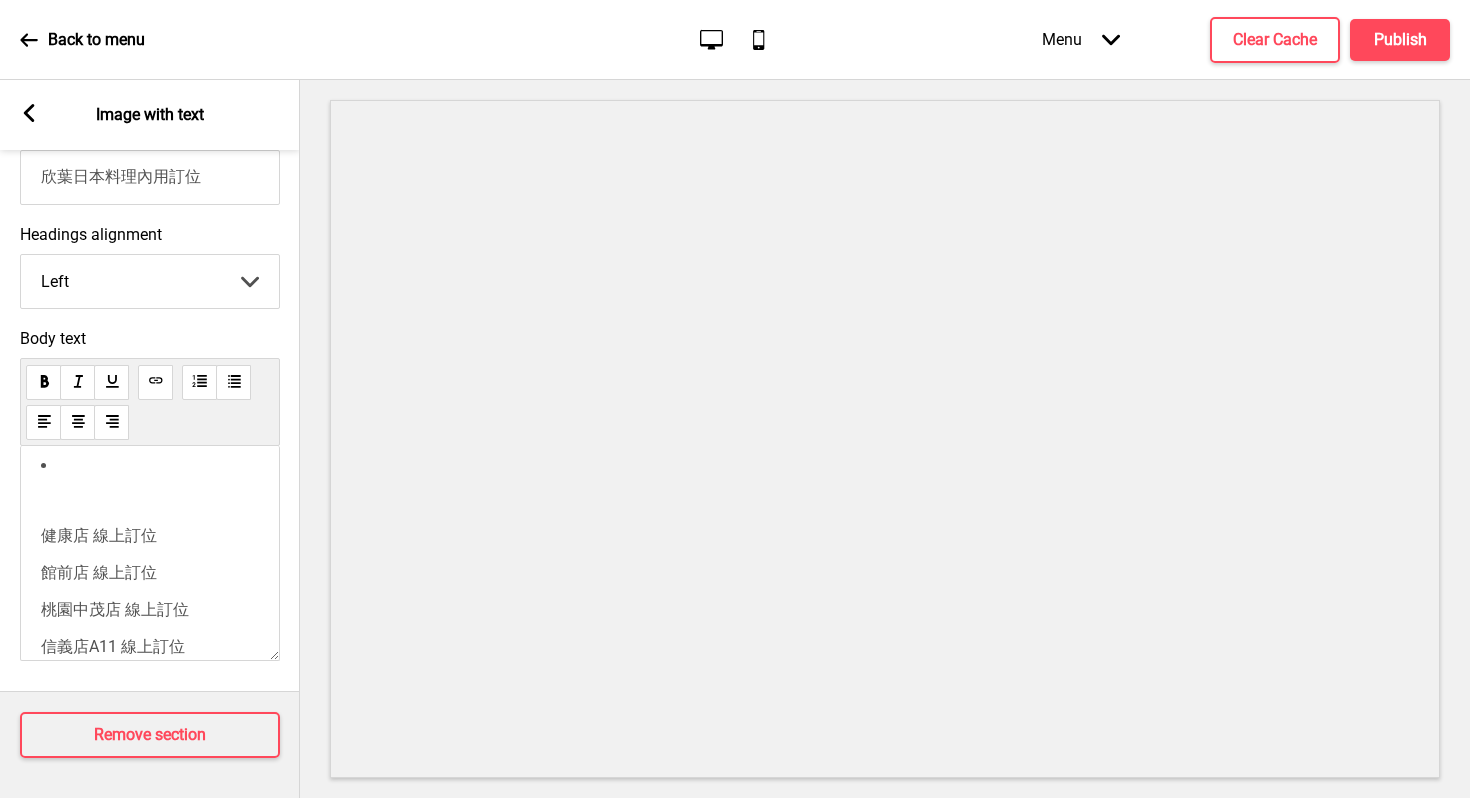 click at bounding box center [150, 402] 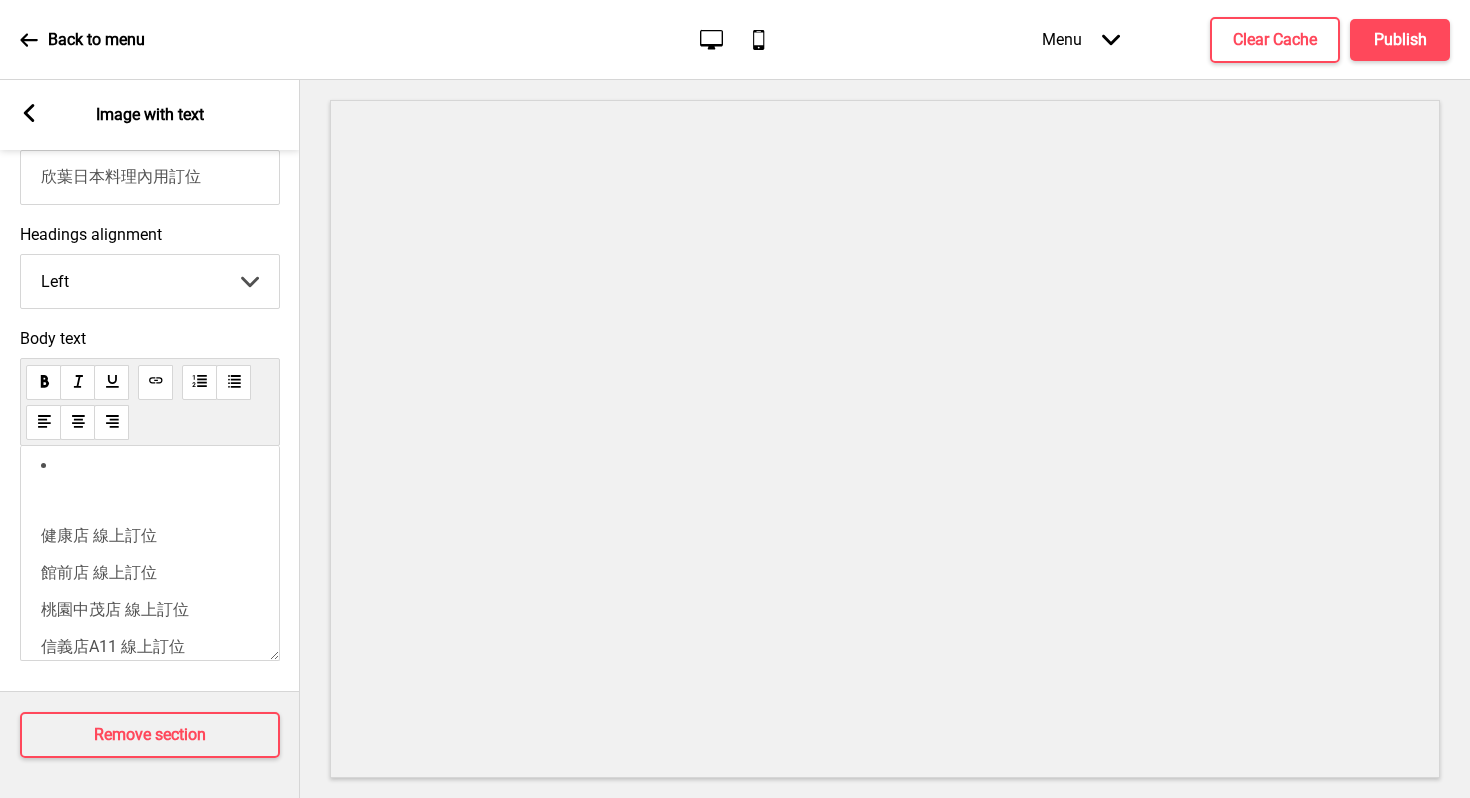scroll, scrollTop: 94, scrollLeft: 0, axis: vertical 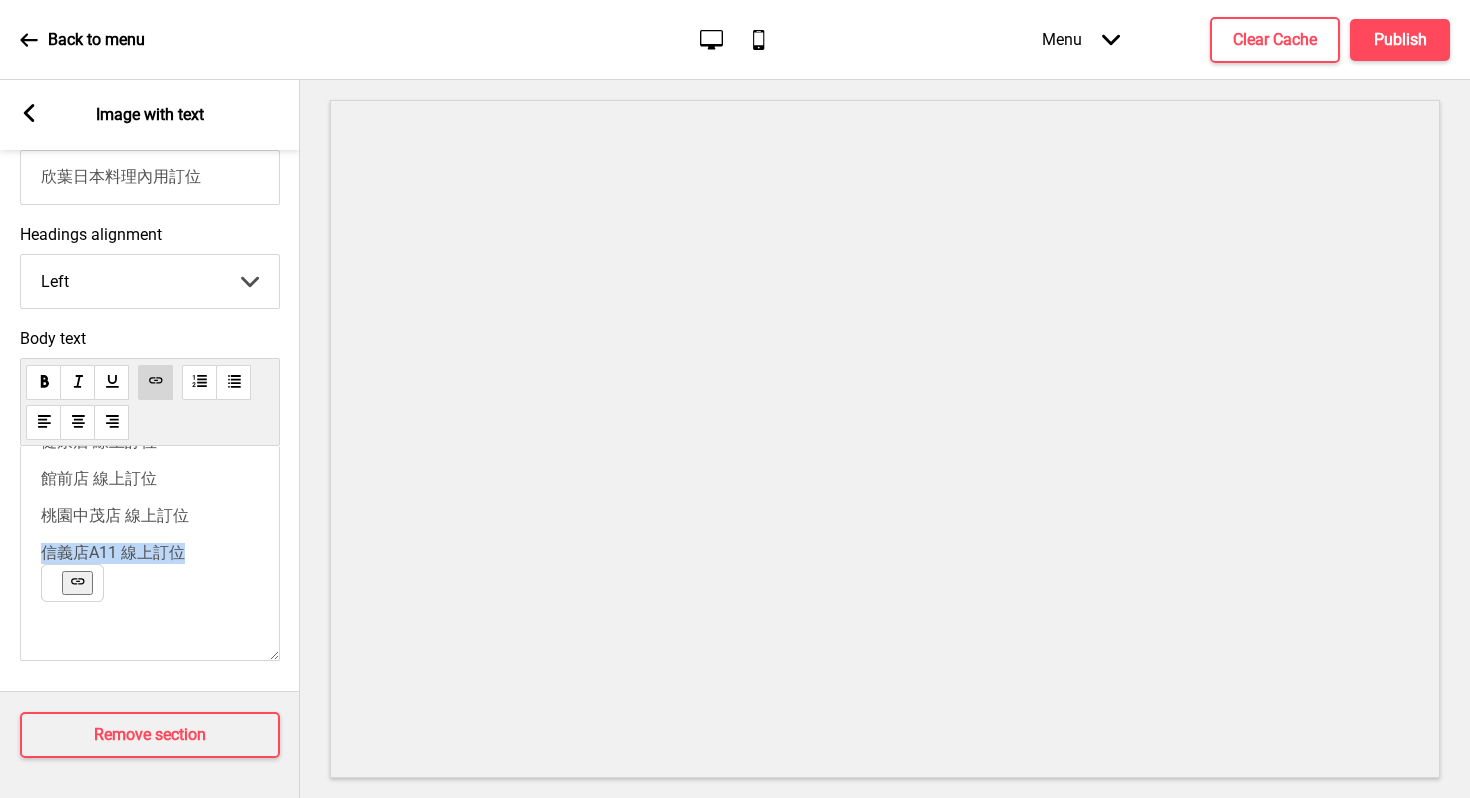 drag, startPoint x: 237, startPoint y: 562, endPoint x: 0, endPoint y: 556, distance: 237.07594 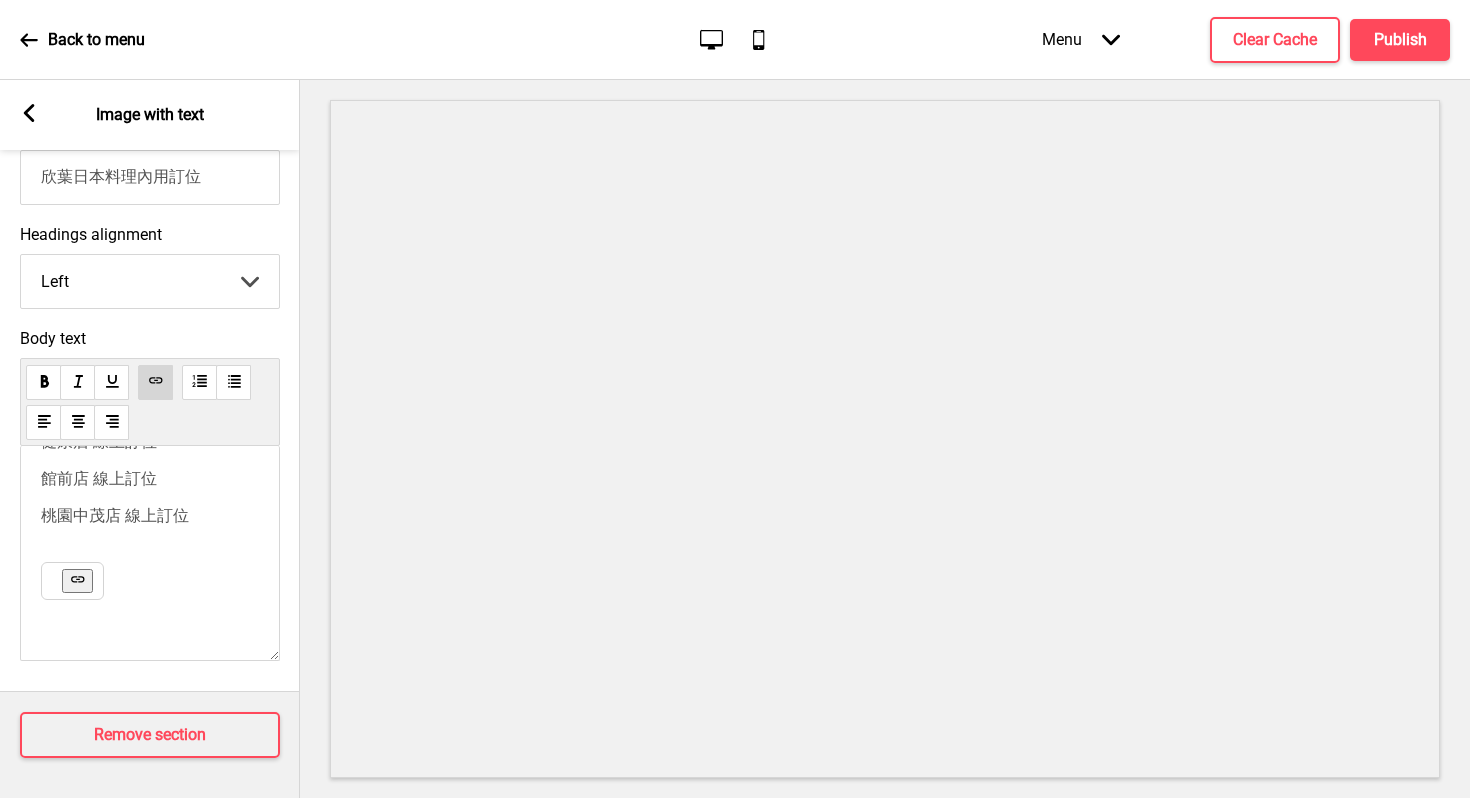 click on "﻿" at bounding box center [150, 587] 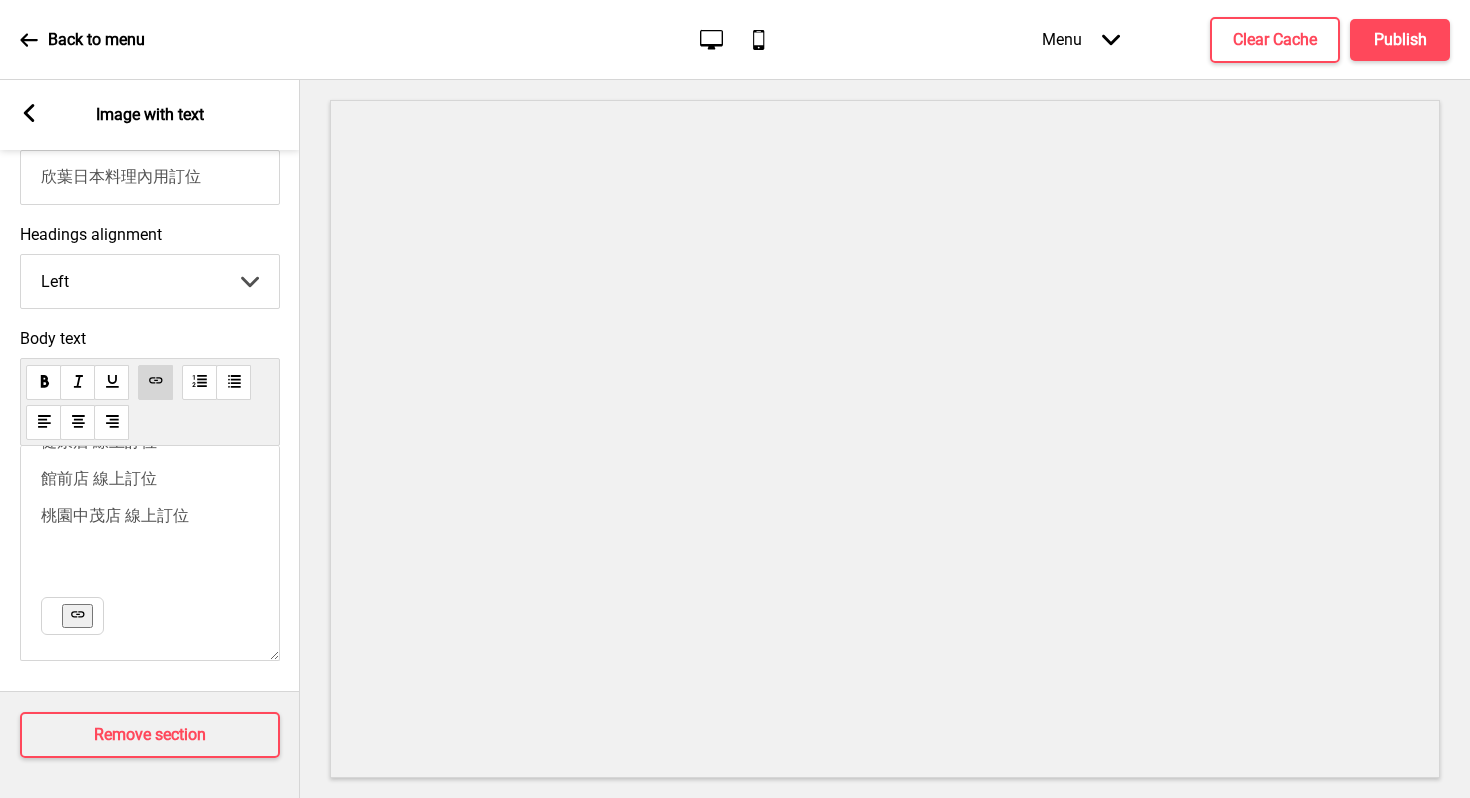 click at bounding box center [77, 616] 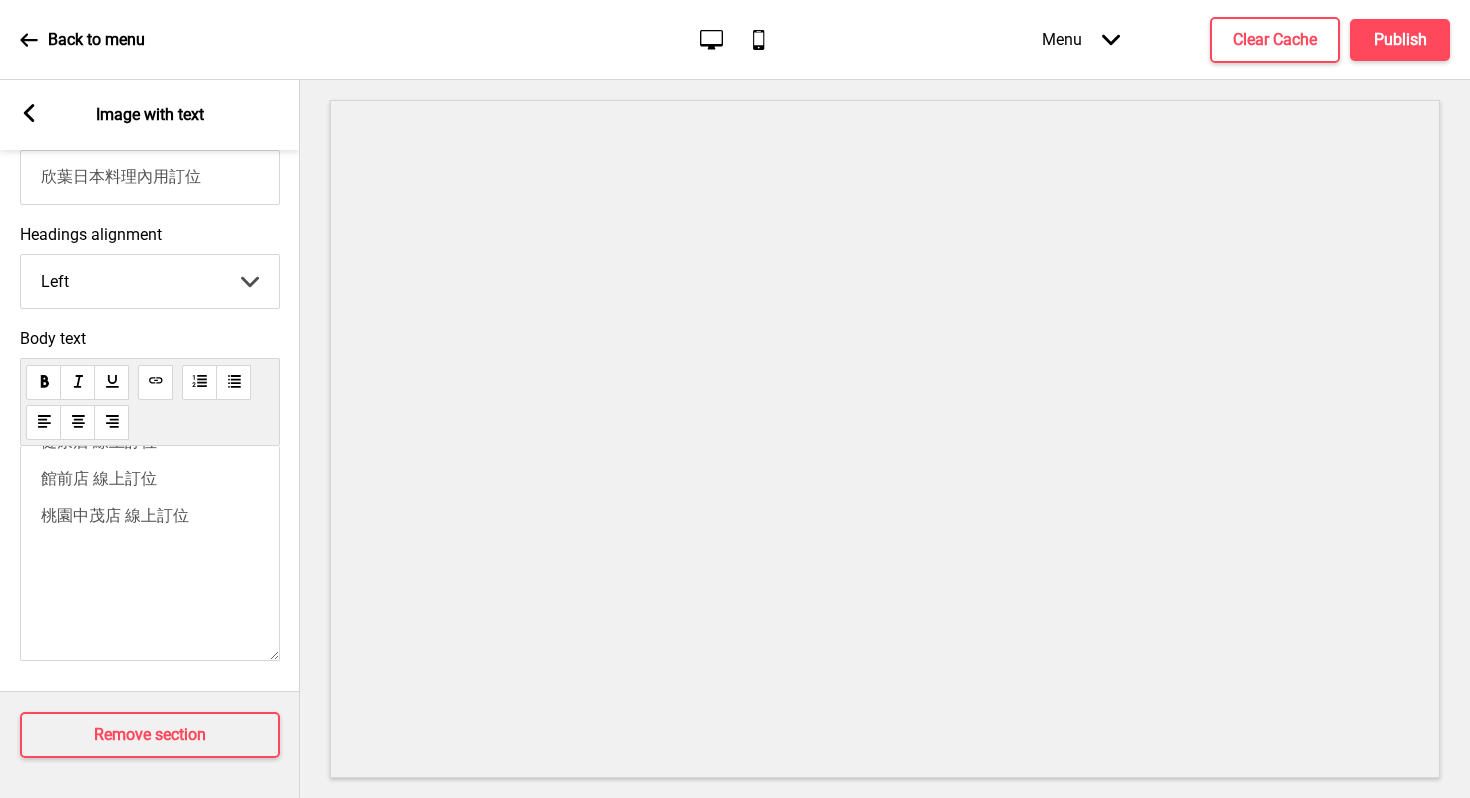 click on "﻿" at bounding box center [150, 622] 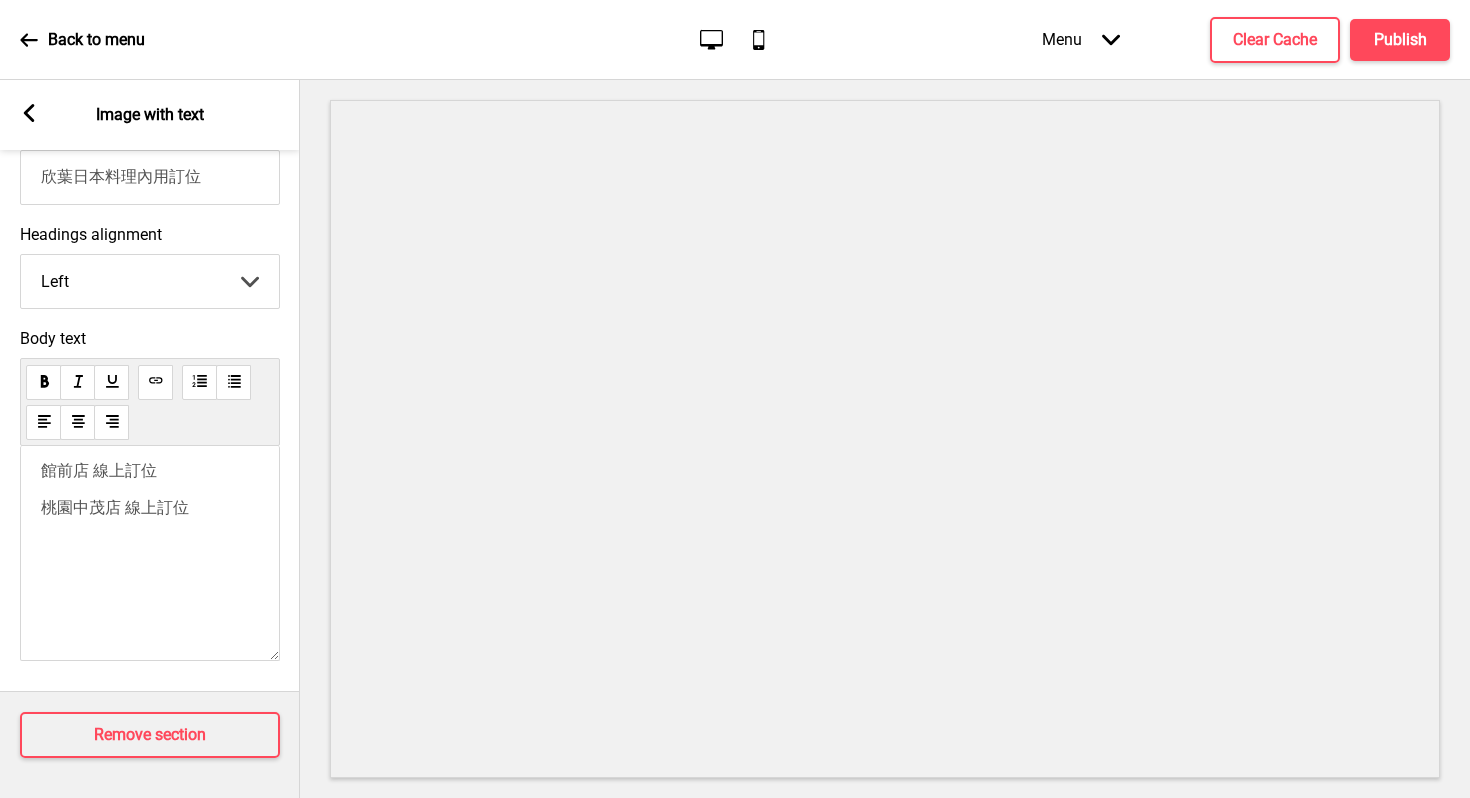 scroll, scrollTop: 63, scrollLeft: 0, axis: vertical 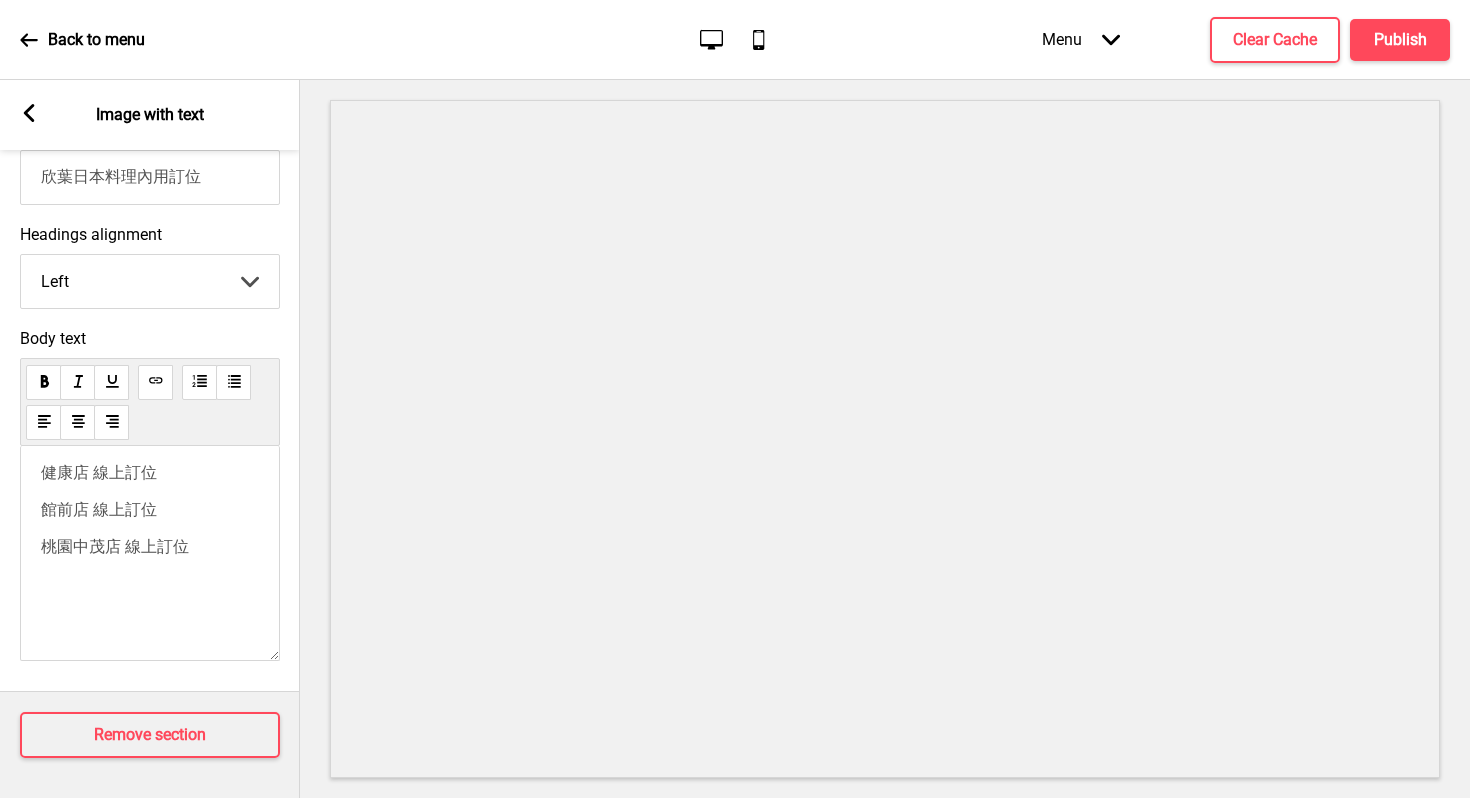 click on "桃園中茂店 線上訂位" at bounding box center (99, 472) 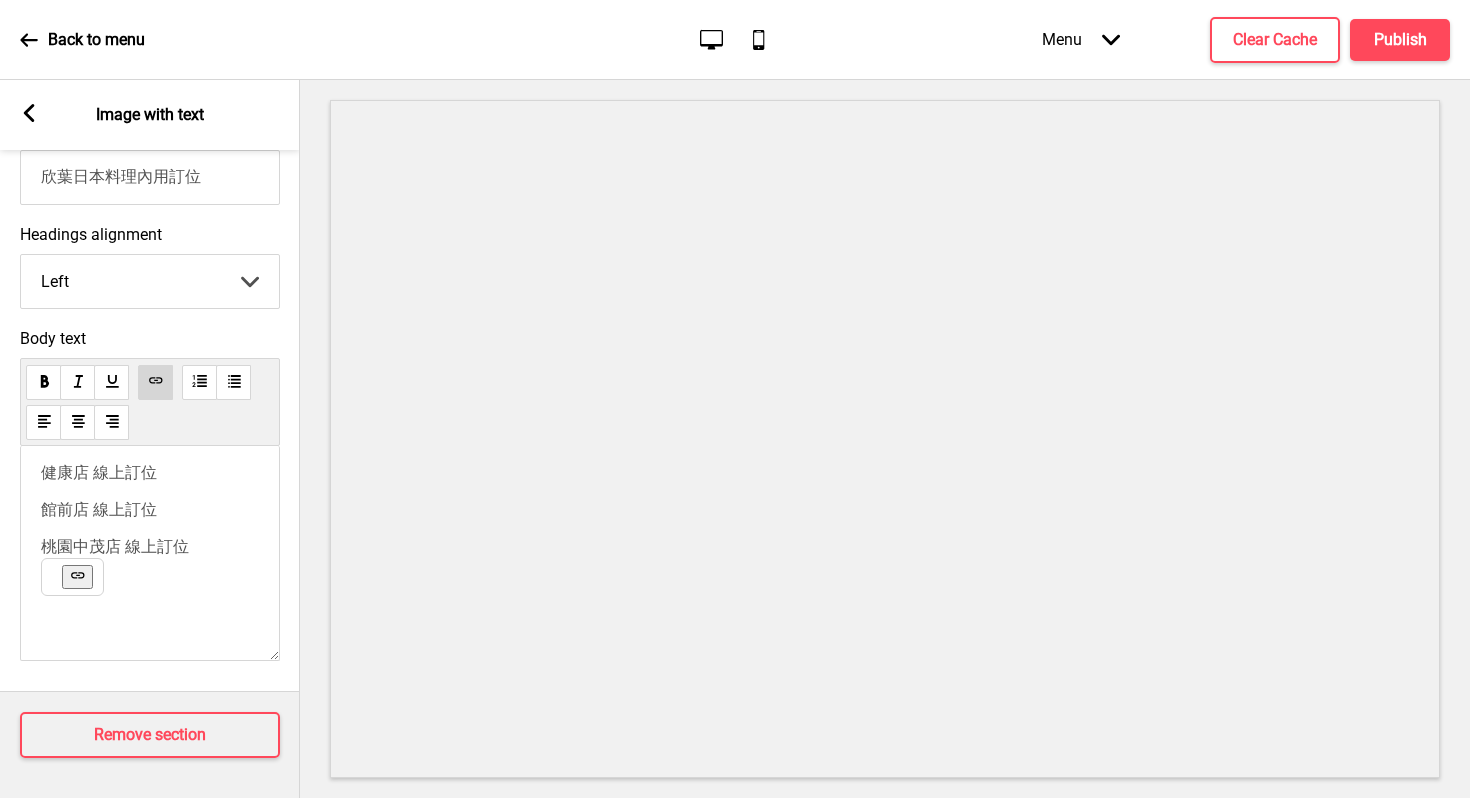 click at bounding box center (77, 575) 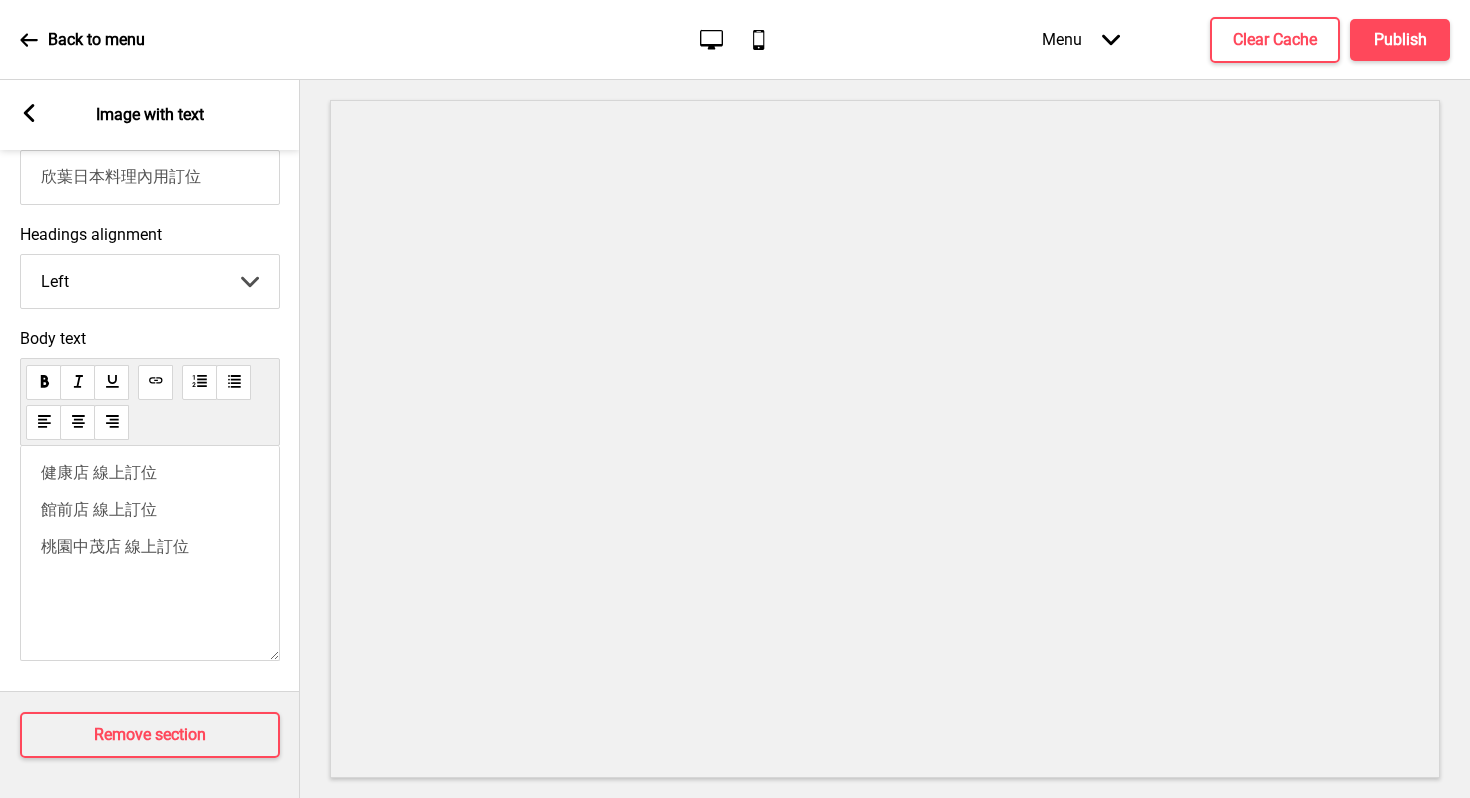 click on "﻿ 健康店 線上訂位 ﻿ 館前店 線上訂位 ﻿ ﻿ [CITY]中茂店 線上訂位 ﻿ ﻿ ﻿ ﻿ ﻿" at bounding box center [150, 528] 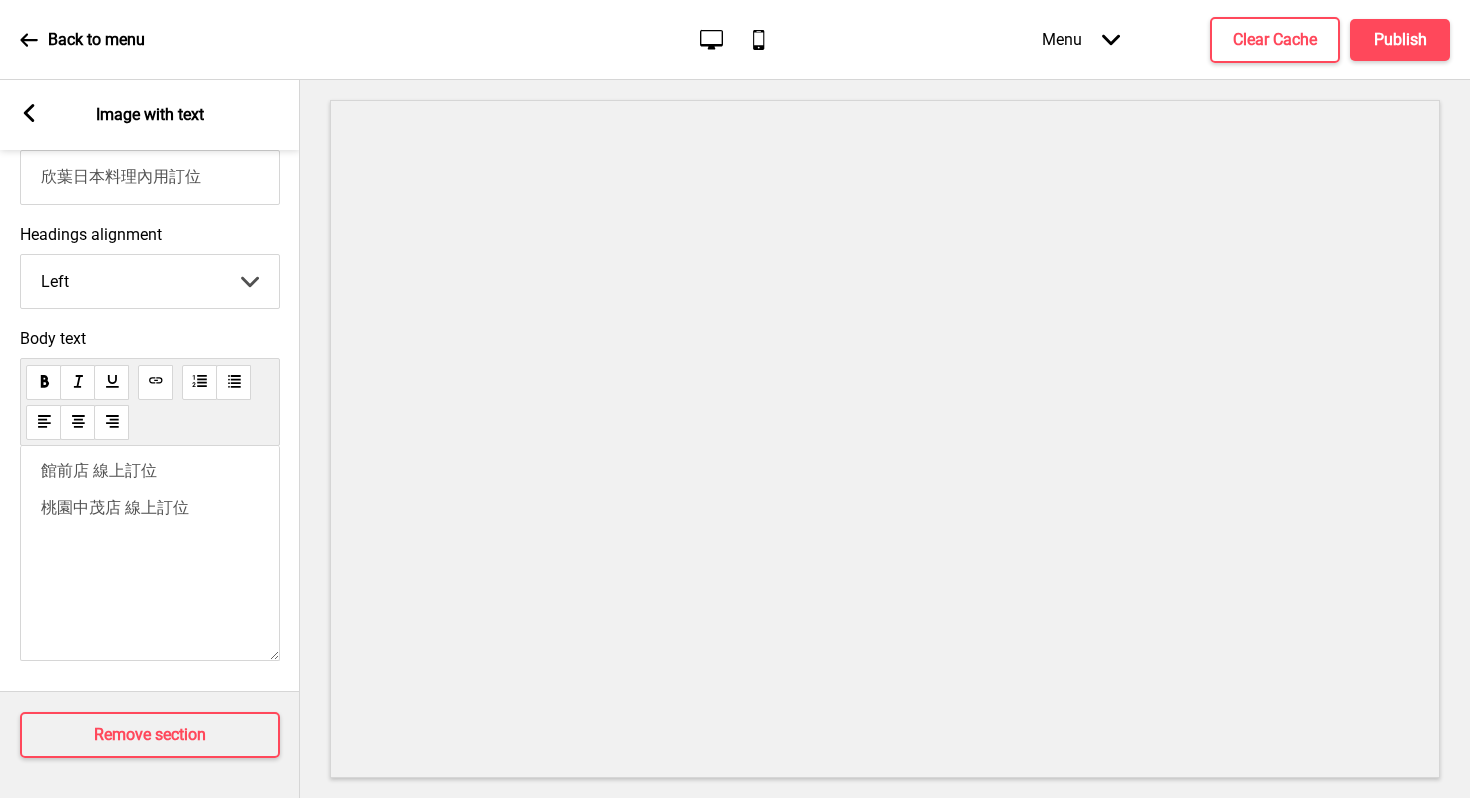 scroll, scrollTop: 66, scrollLeft: 0, axis: vertical 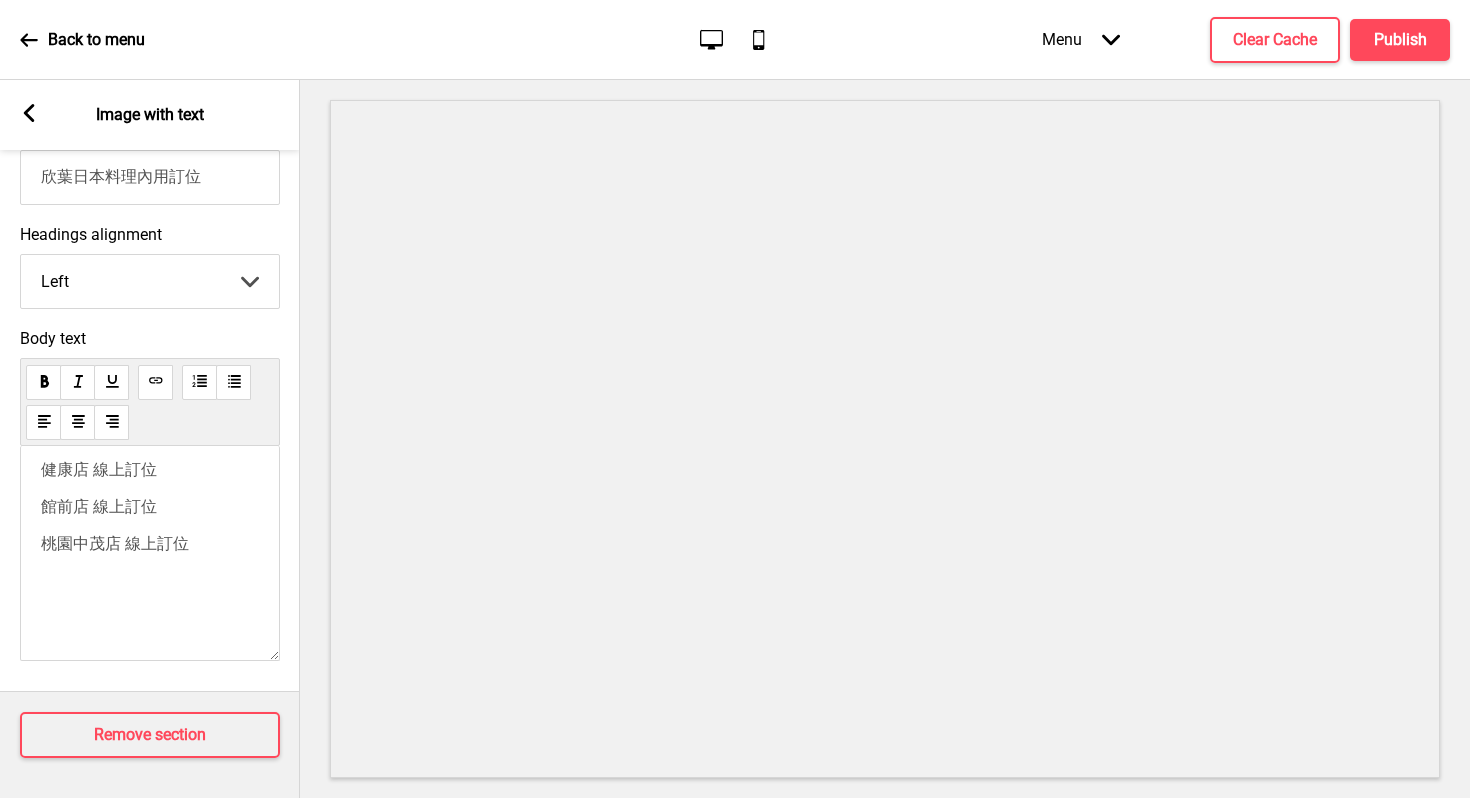 click on "館前店 線上訂位" at bounding box center (99, 469) 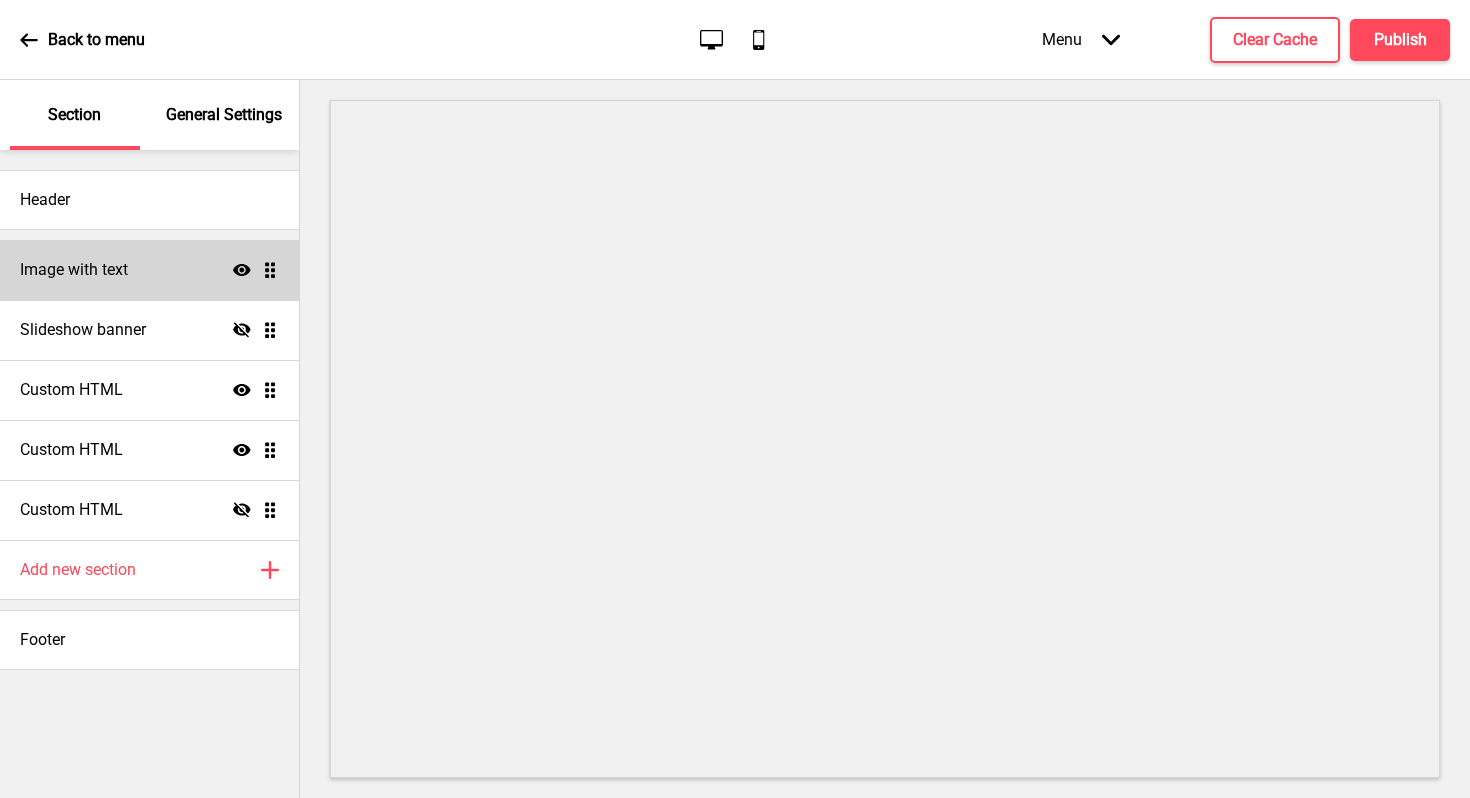scroll, scrollTop: 0, scrollLeft: 0, axis: both 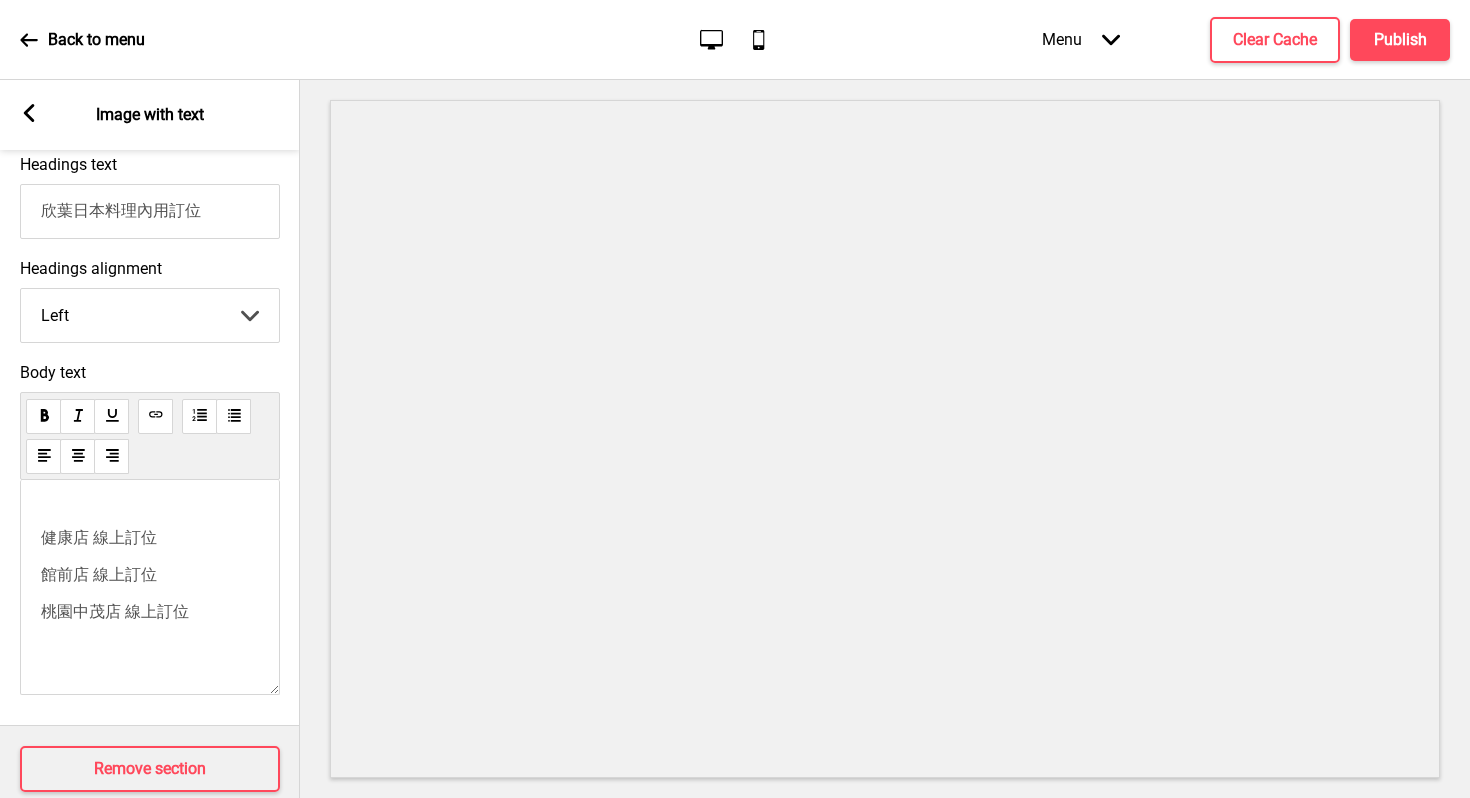 click on "﻿" at bounding box center (150, 648) 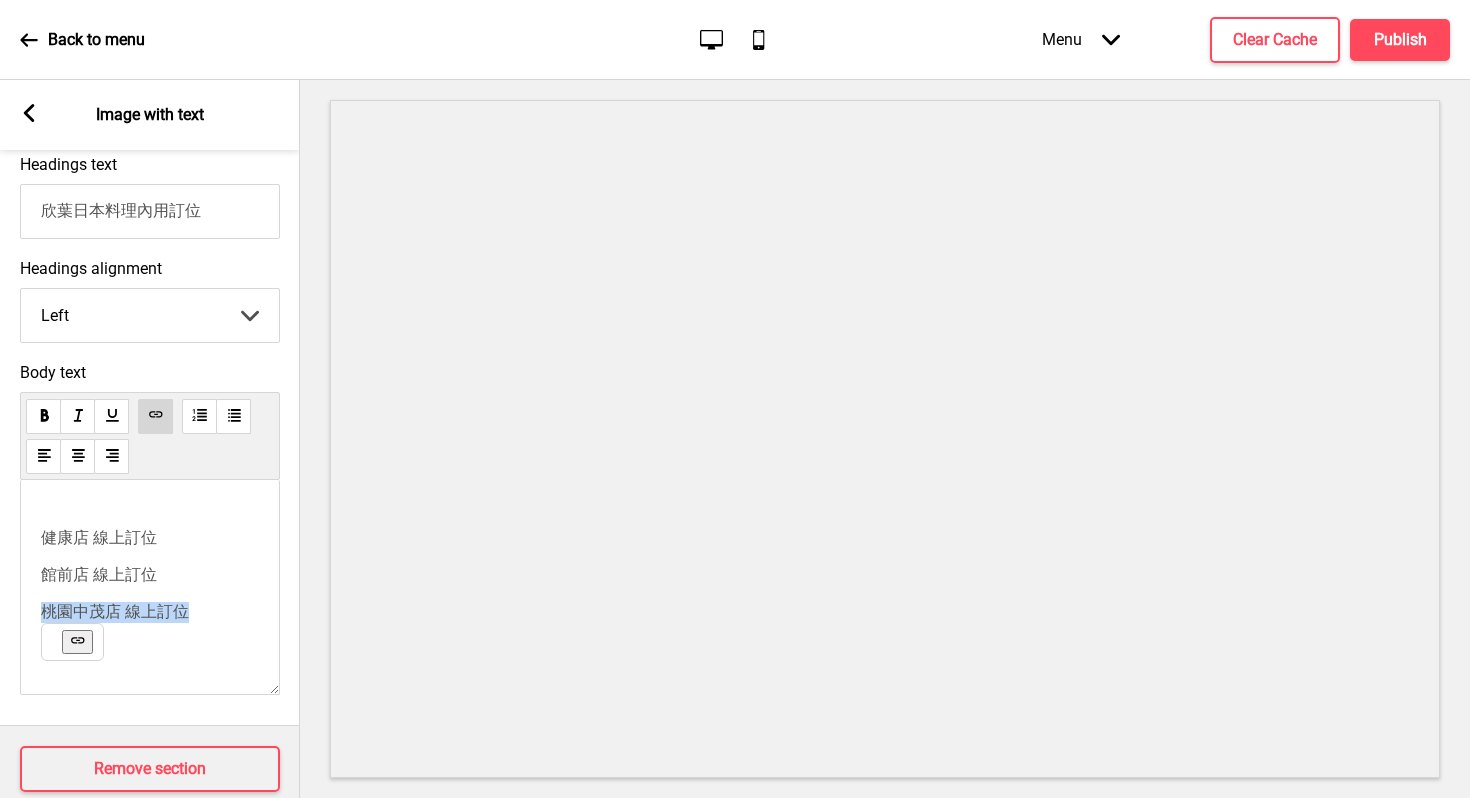 drag, startPoint x: 211, startPoint y: 618, endPoint x: 9, endPoint y: 617, distance: 202.00247 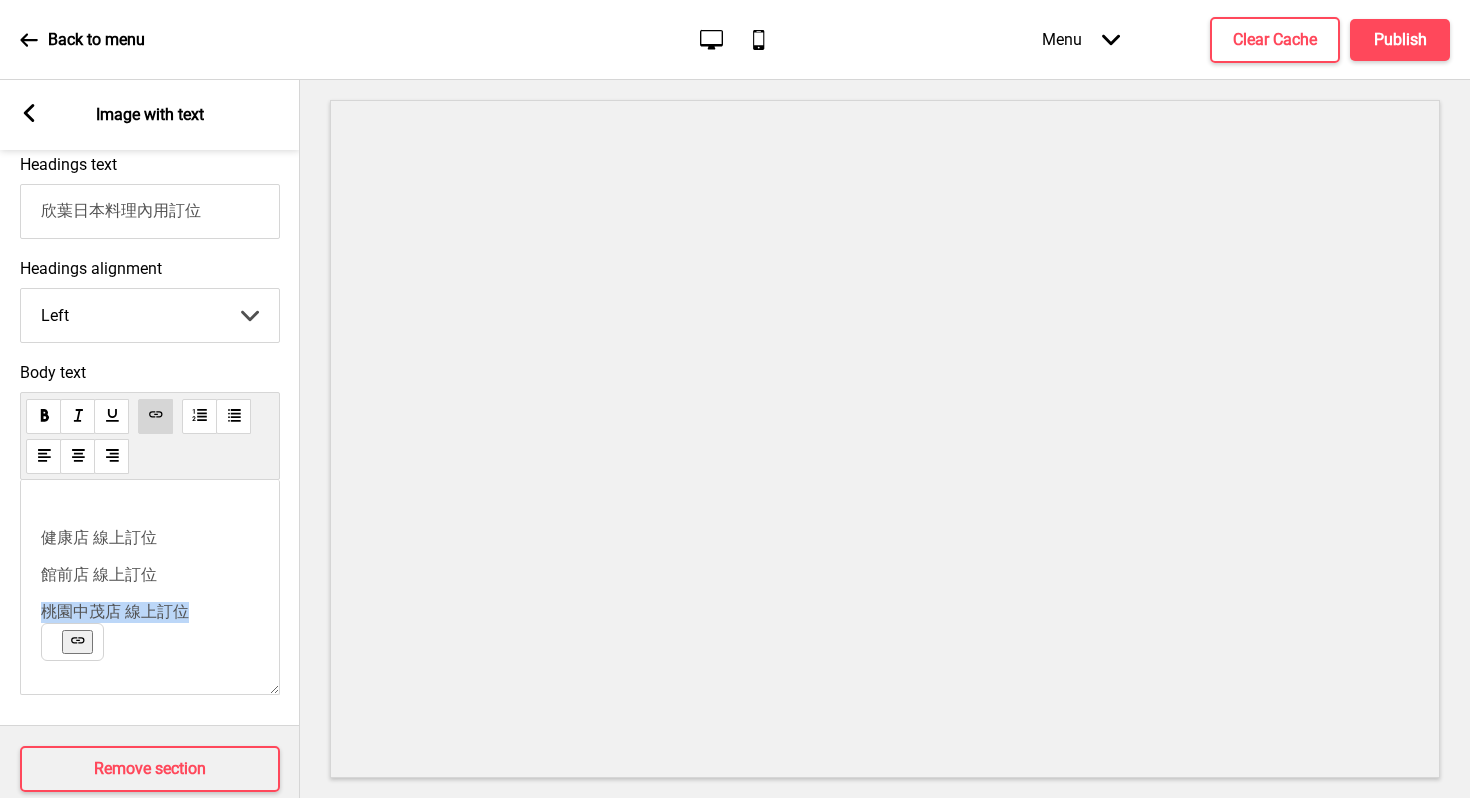 click at bounding box center [77, 640] 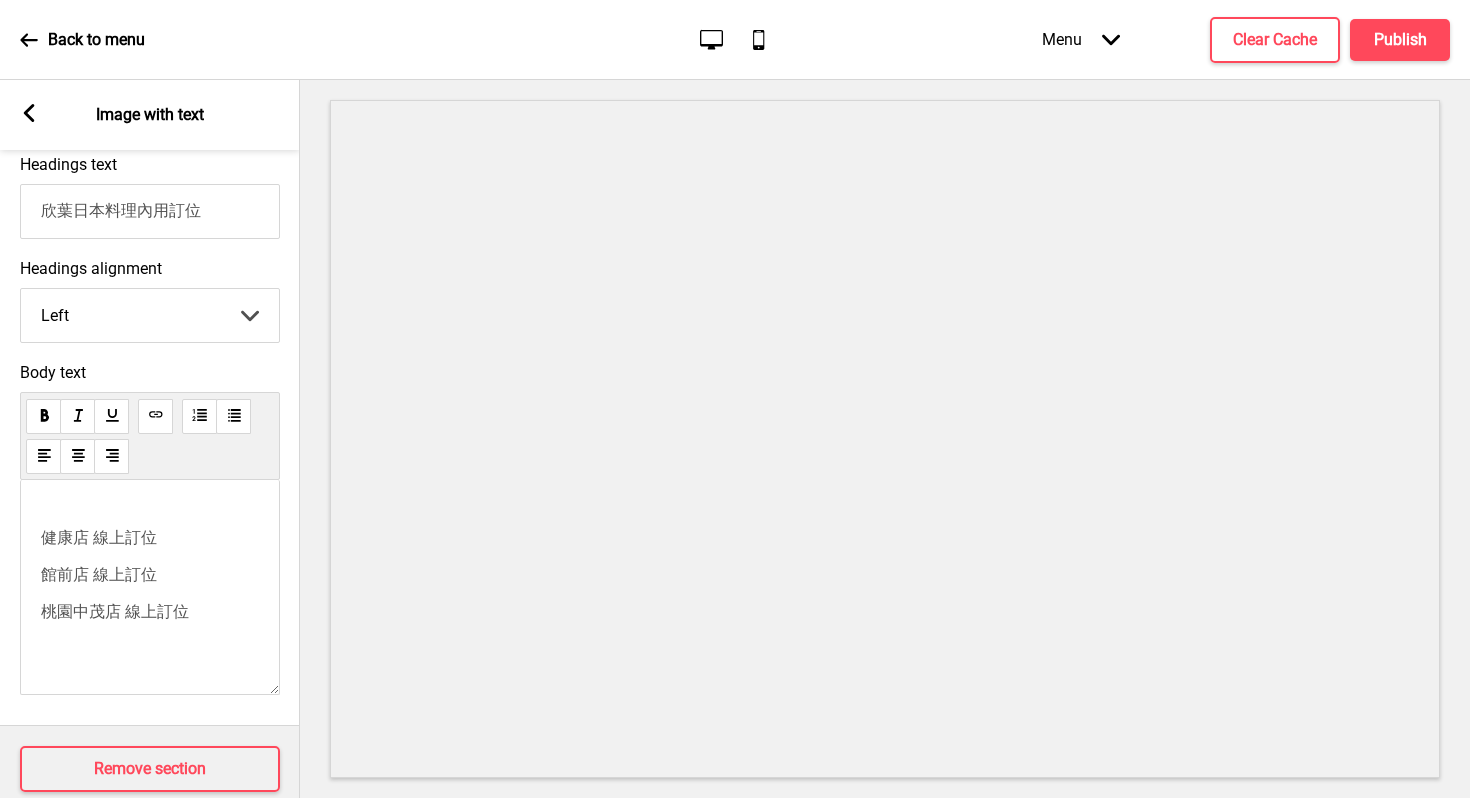 click at bounding box center (44, 415) 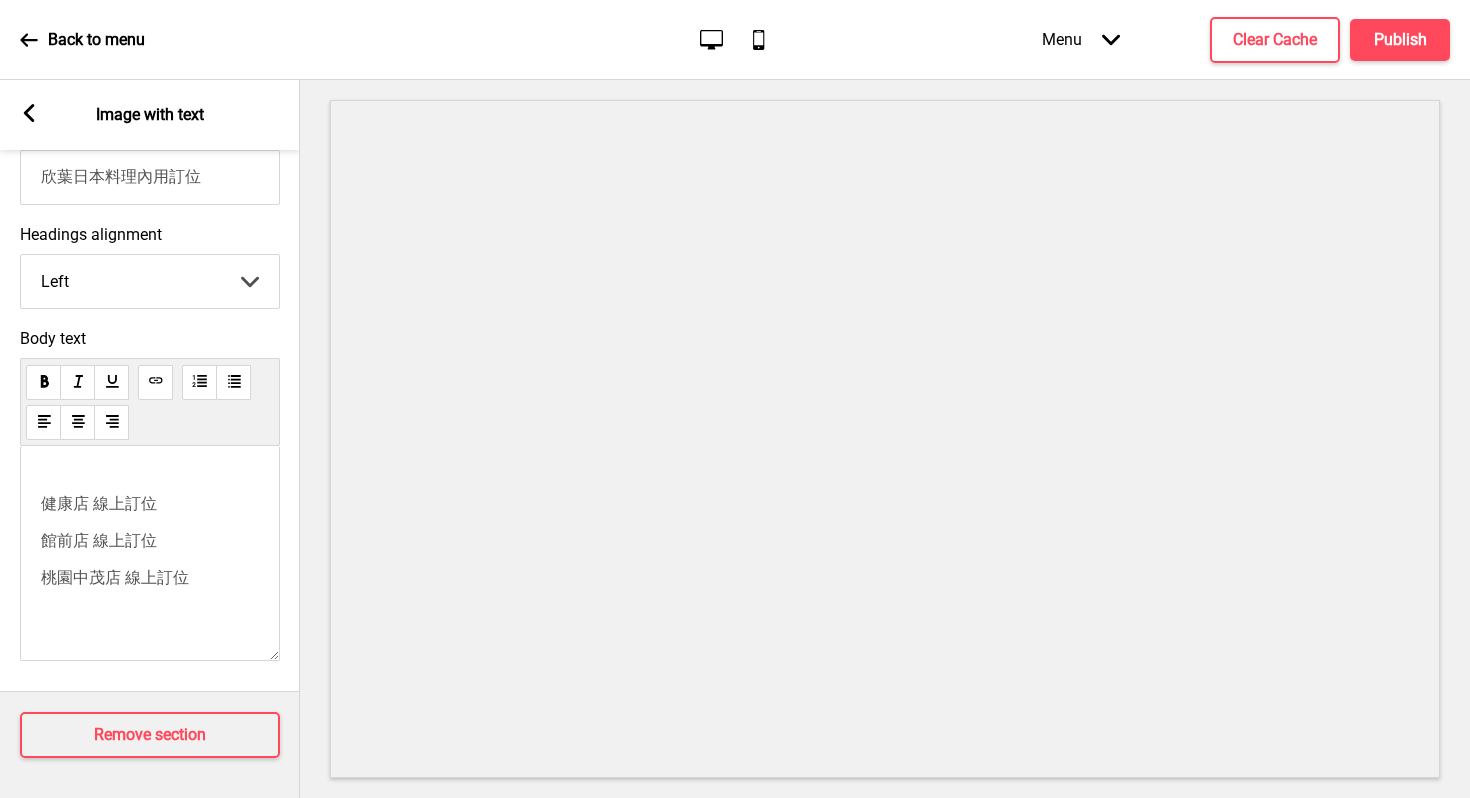 click at bounding box center (29, 113) 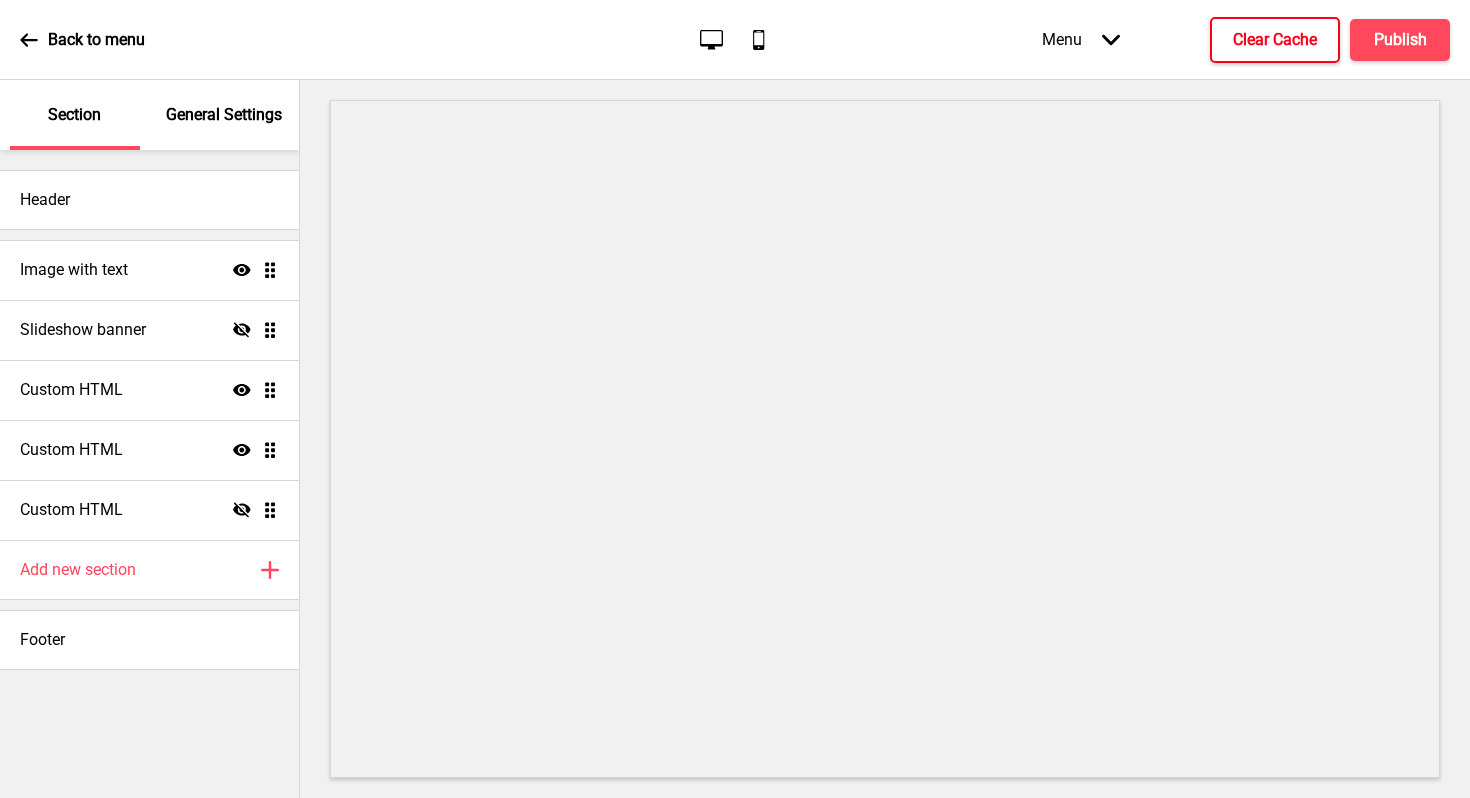 click on "Clear Cache" at bounding box center (1275, 40) 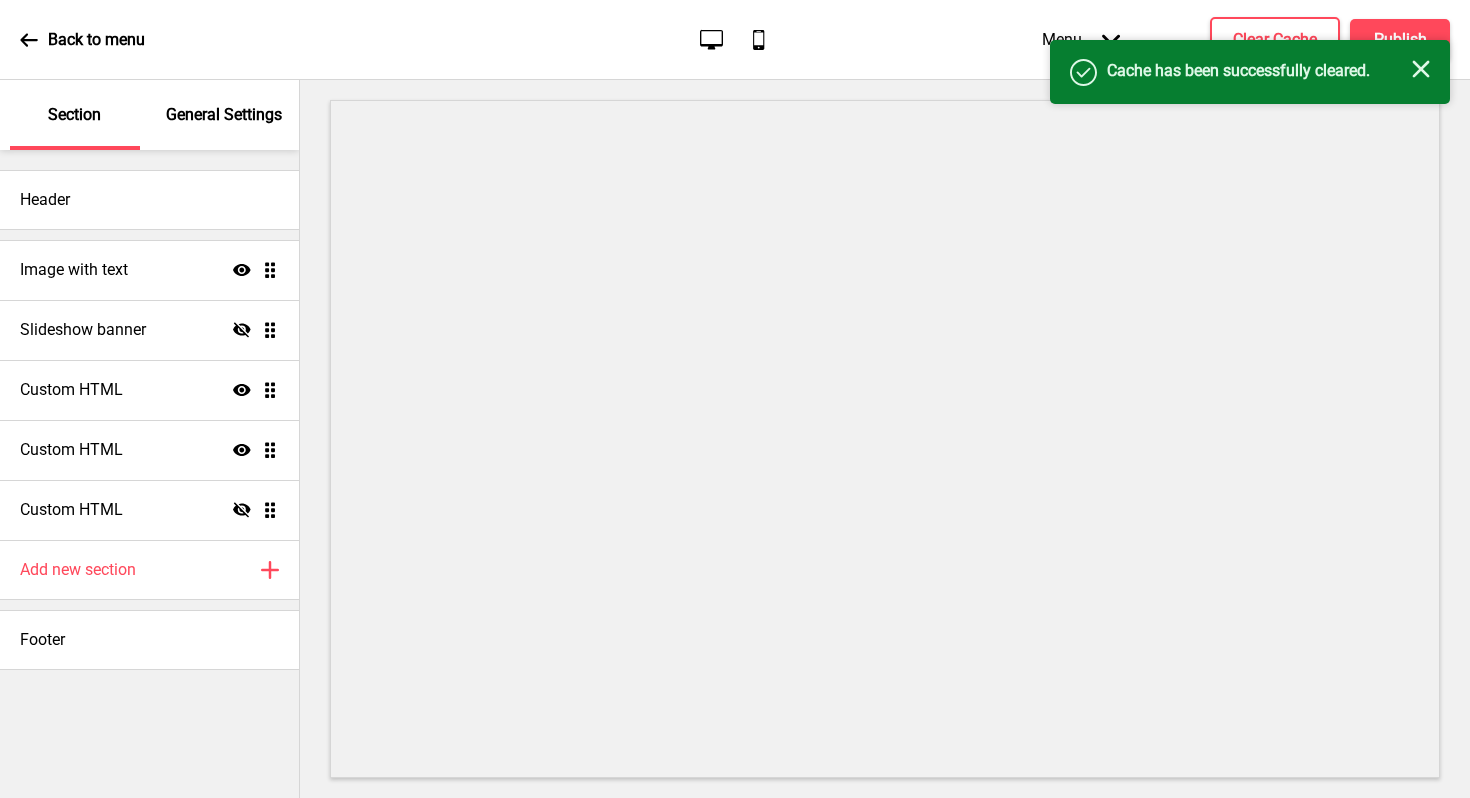 click on "Success Cache has been successfully cleared. Close" at bounding box center (1250, 72) 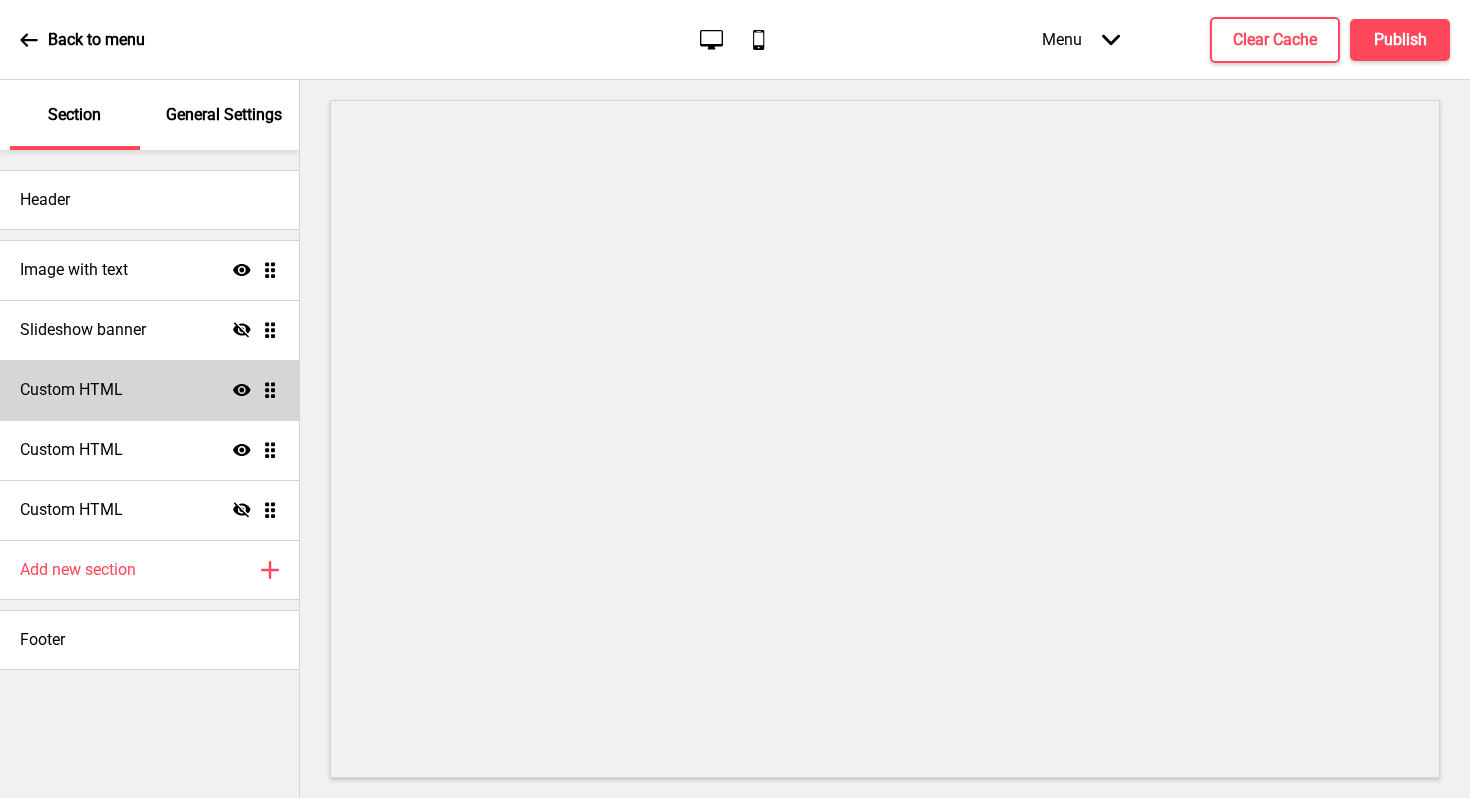 click on "Custom HTML" at bounding box center [74, 270] 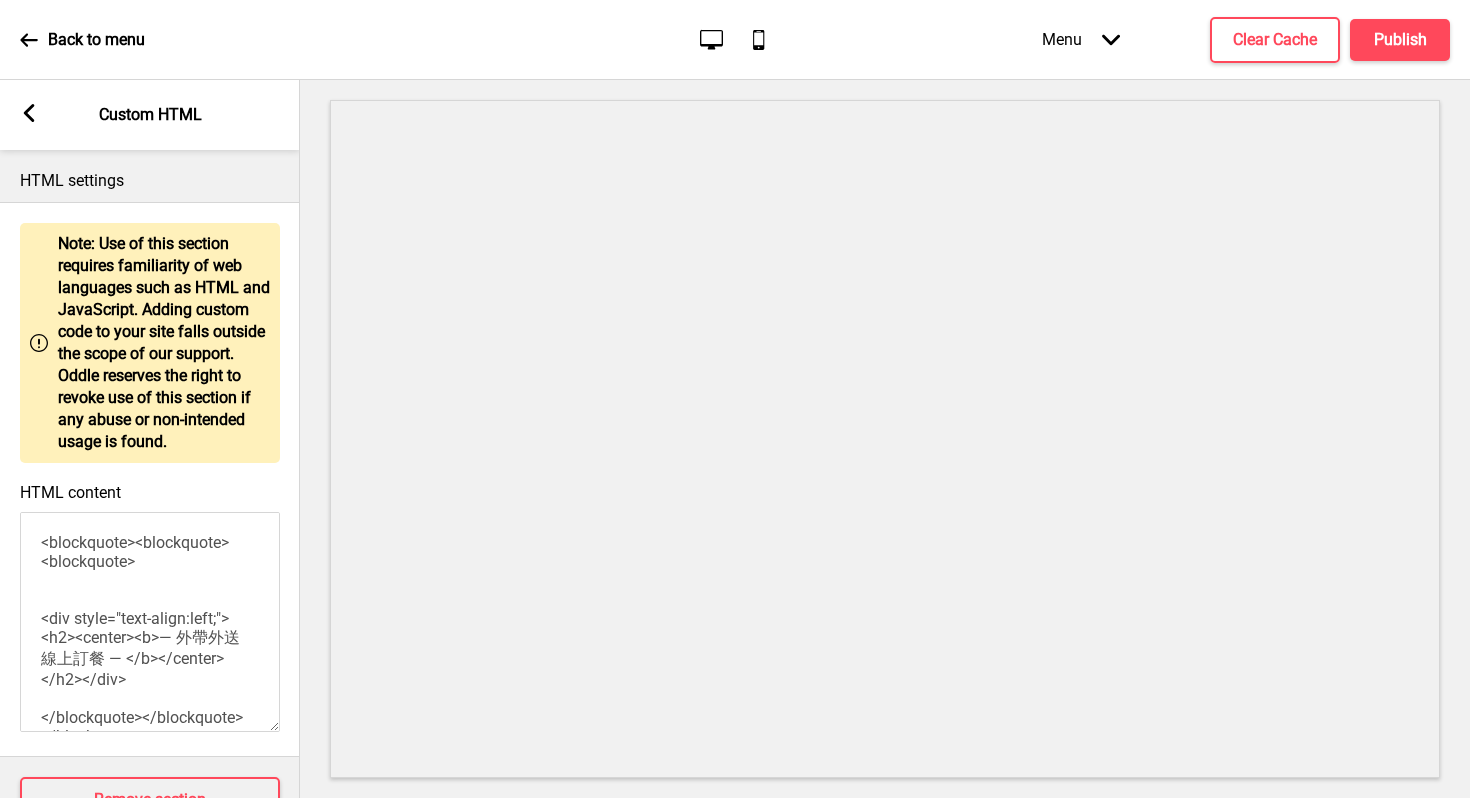 scroll, scrollTop: 65, scrollLeft: 0, axis: vertical 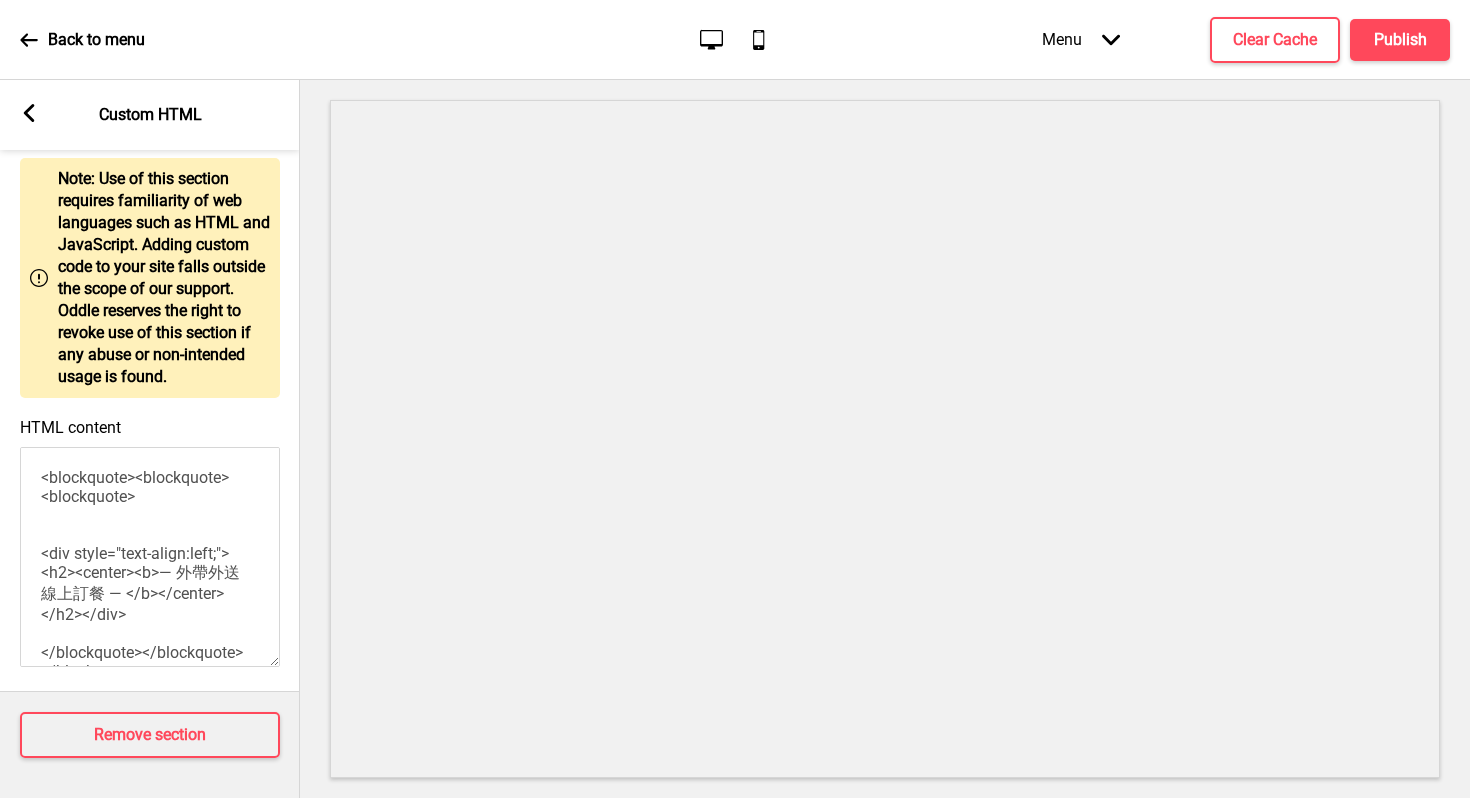 click at bounding box center [29, 113] 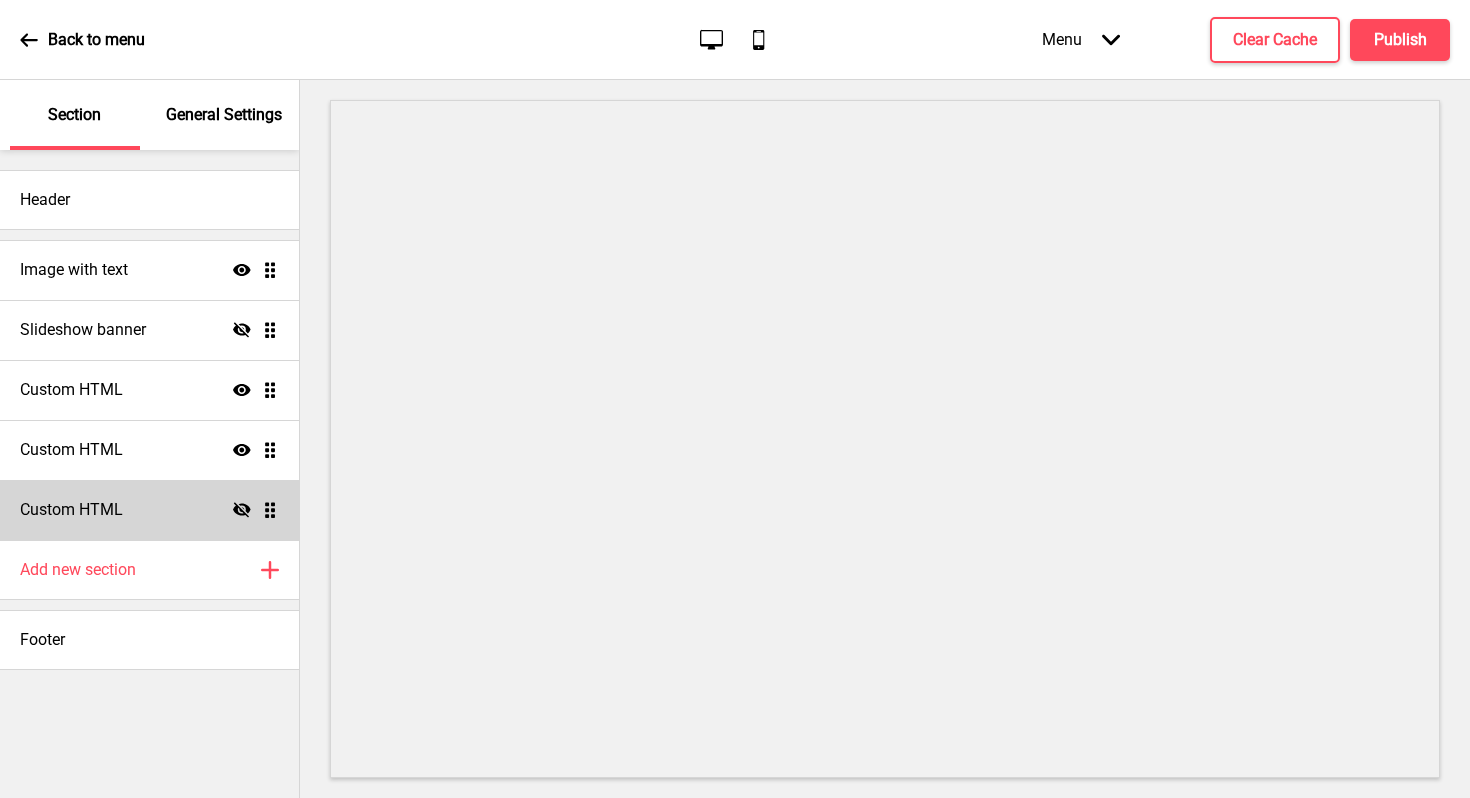 click on "Custom HTML Hide Drag" at bounding box center (149, 270) 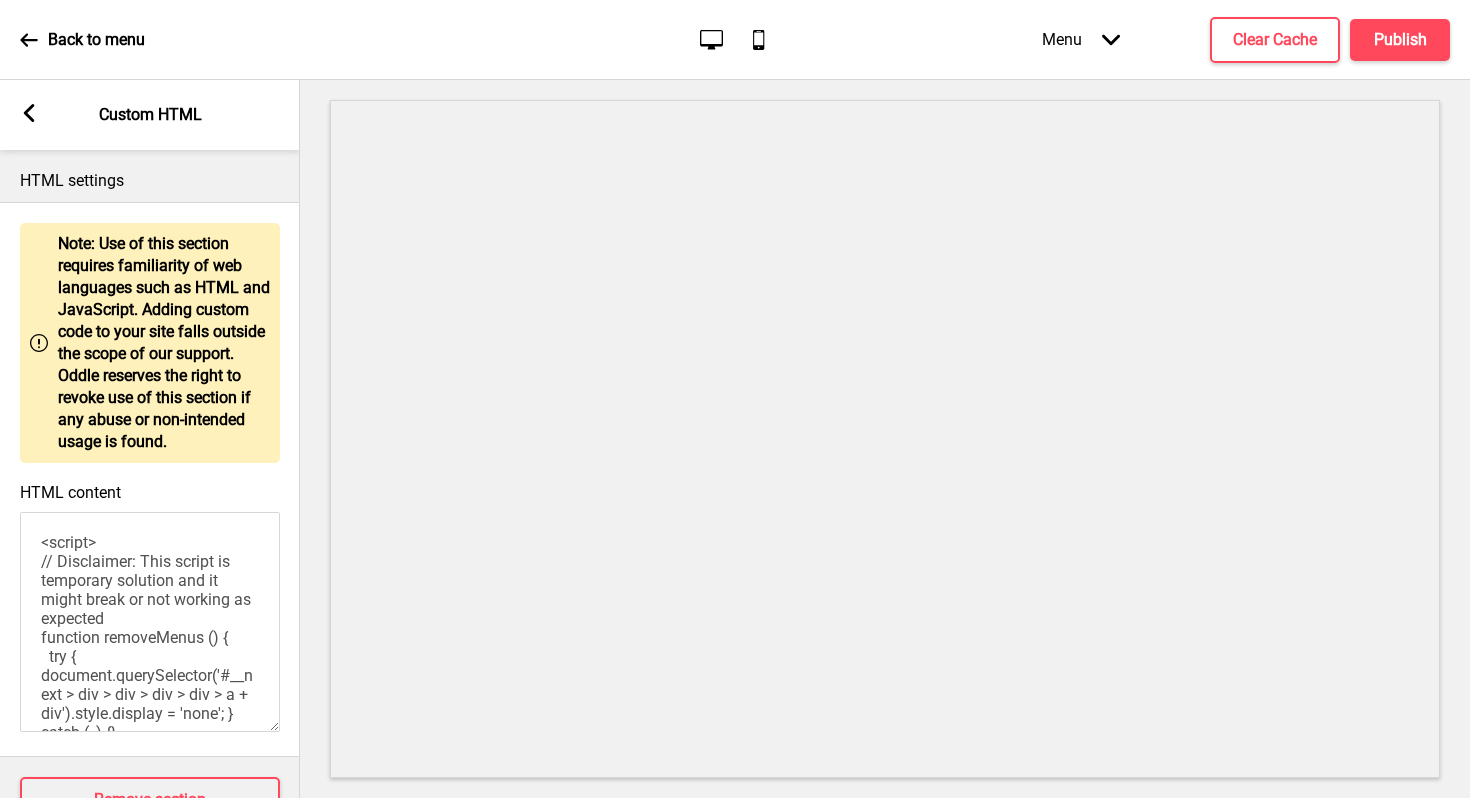 click at bounding box center [29, 113] 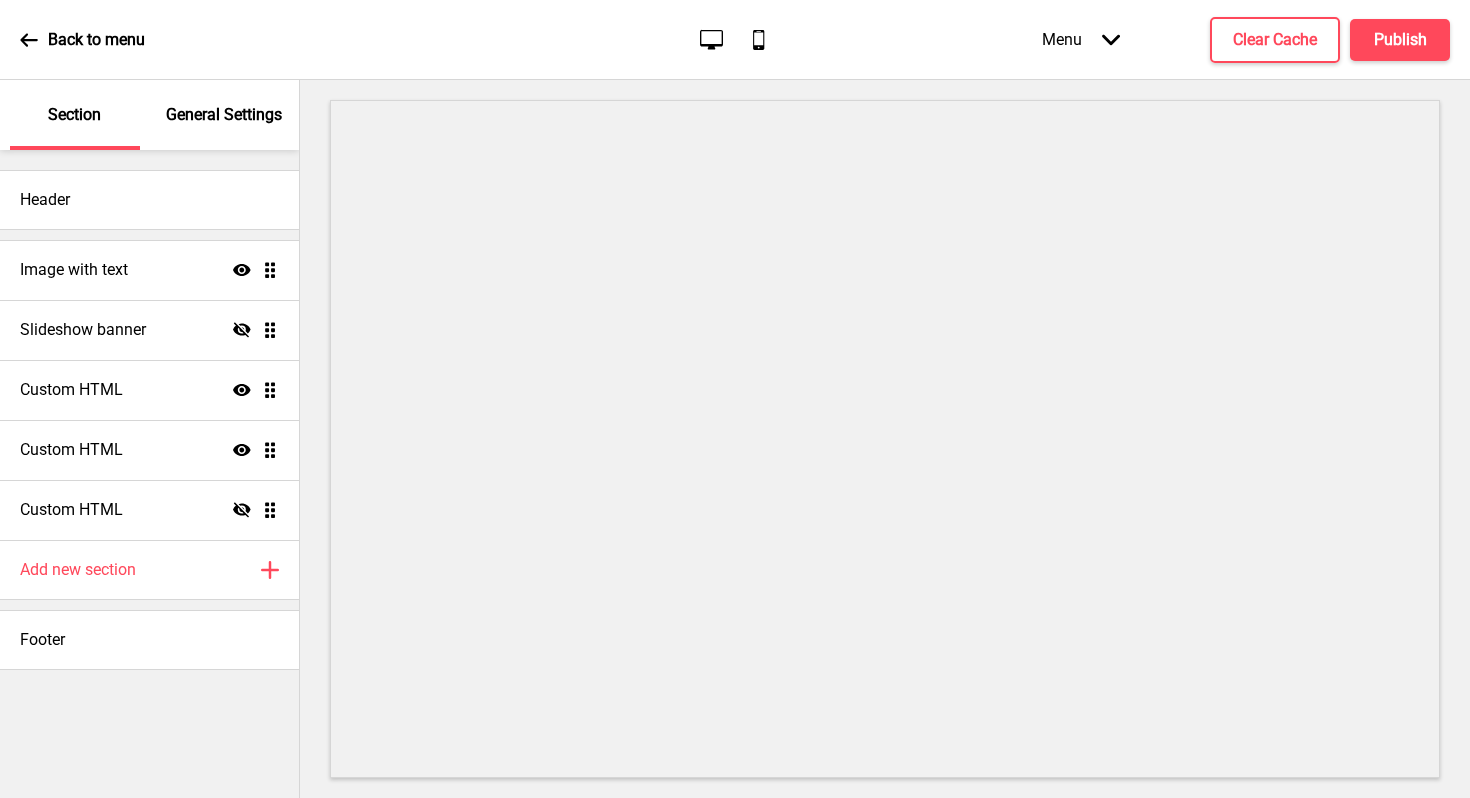 click at bounding box center [29, 40] 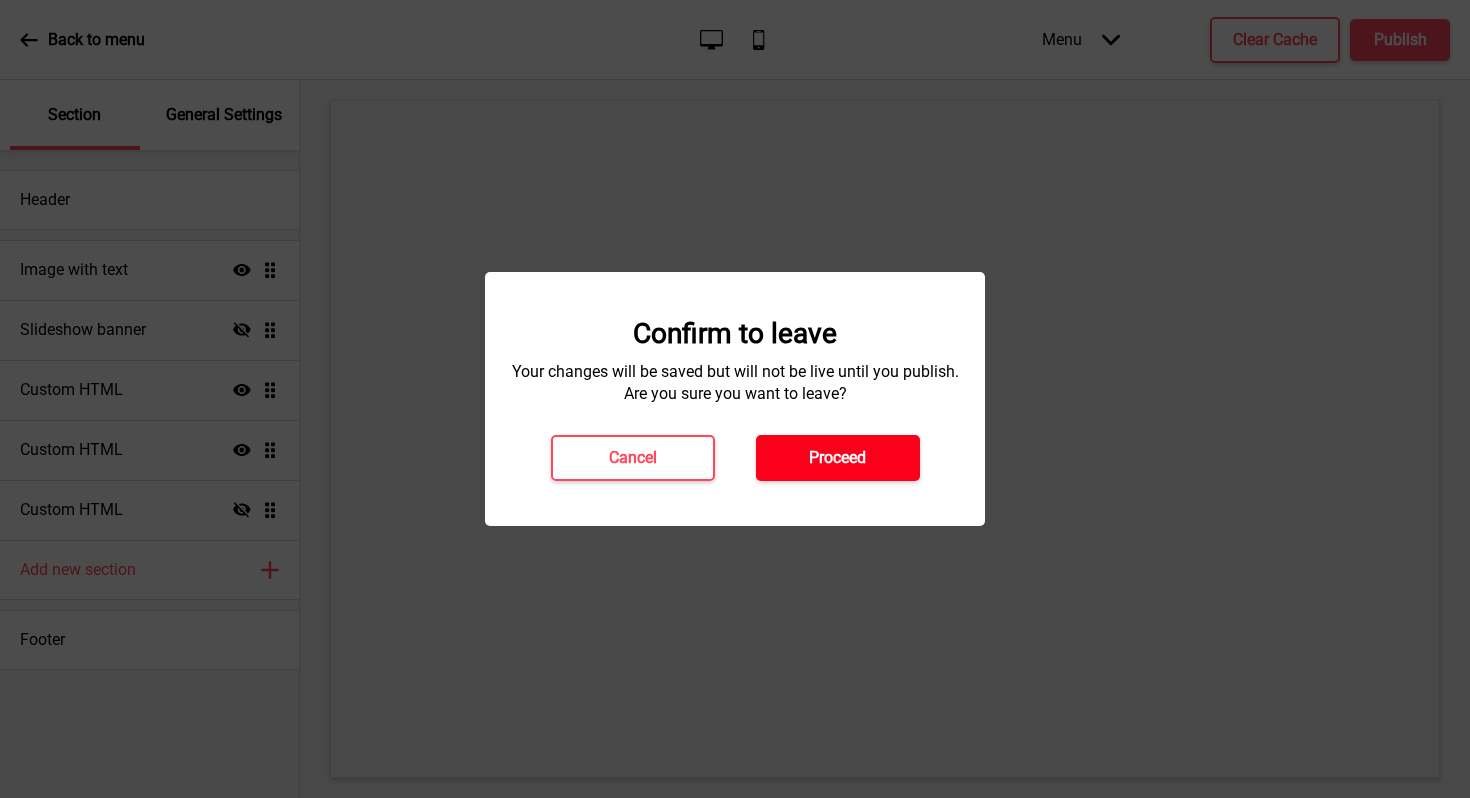 click on "Proceed" at bounding box center (837, 458) 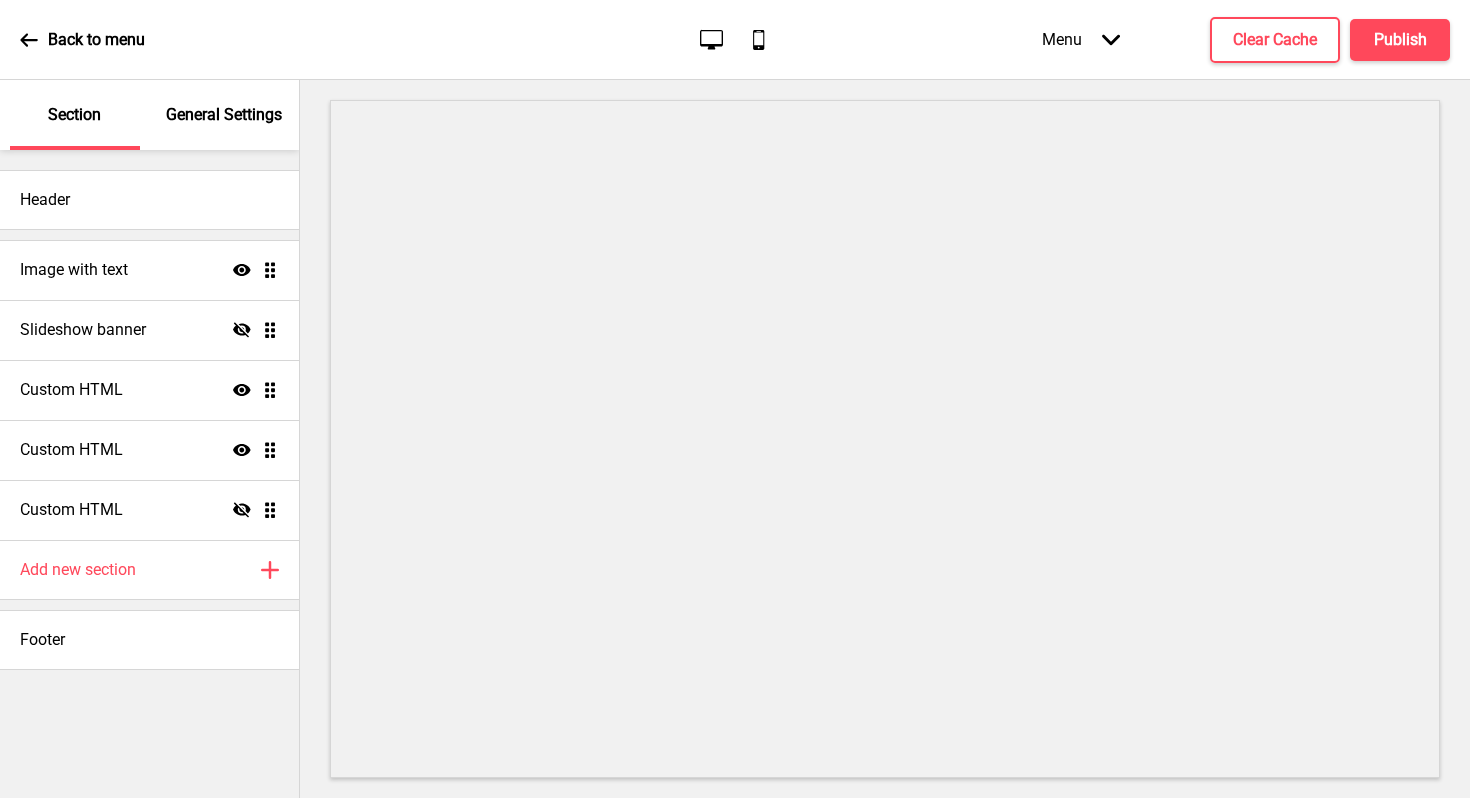 scroll, scrollTop: 0, scrollLeft: 0, axis: both 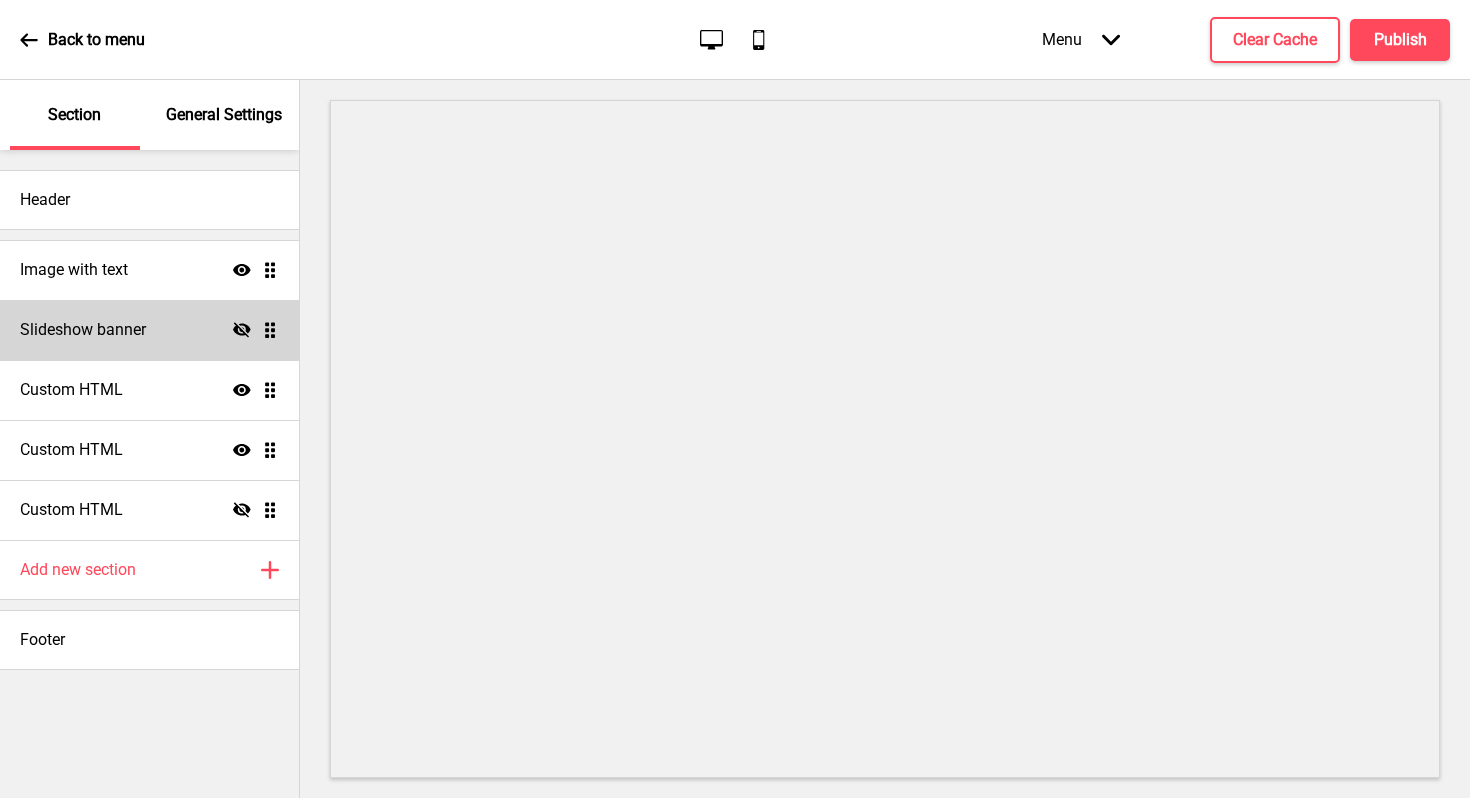 click on "Slideshow banner Hide Drag" at bounding box center (149, 270) 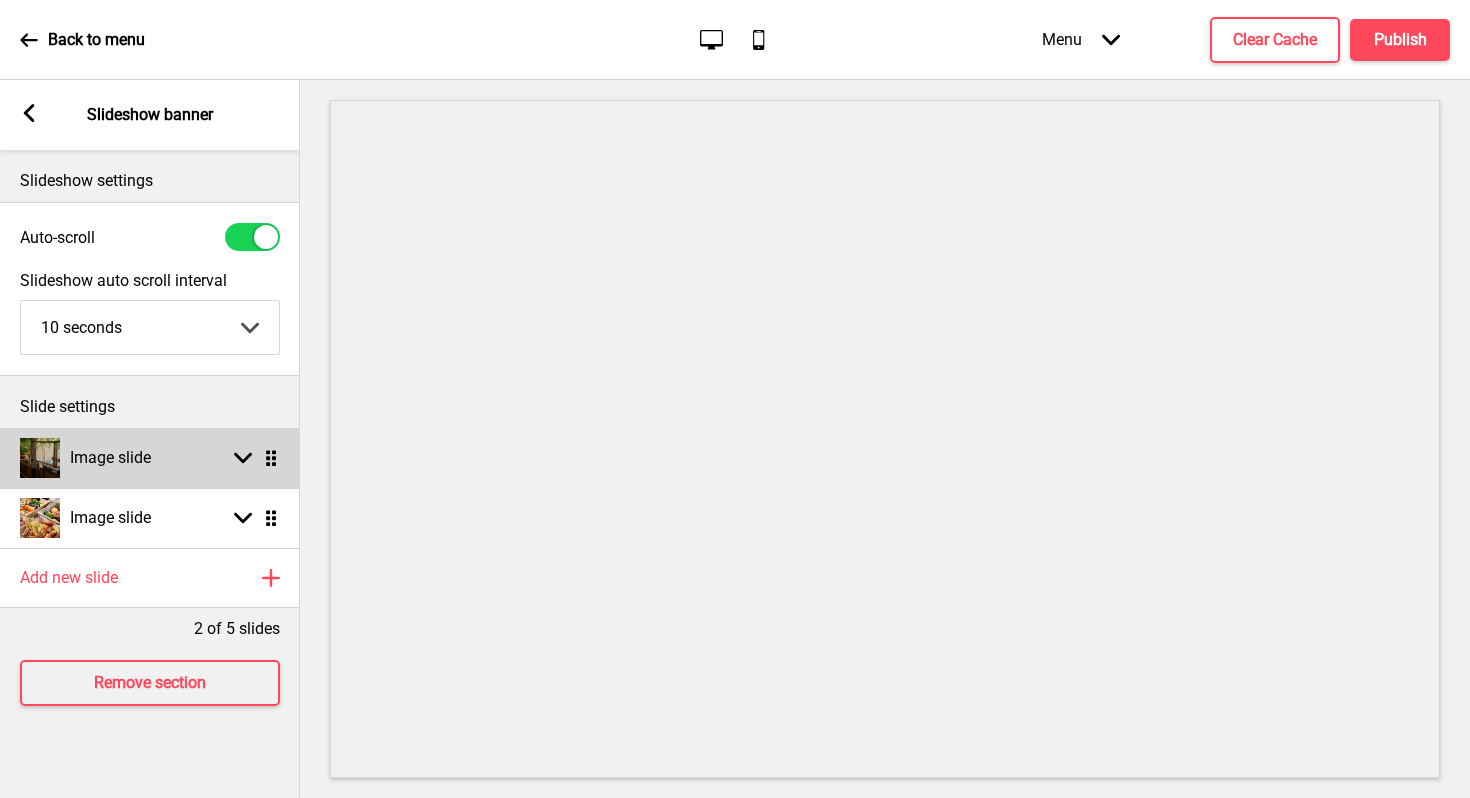 click on "Image slide Arrow down Drag" at bounding box center (150, 458) 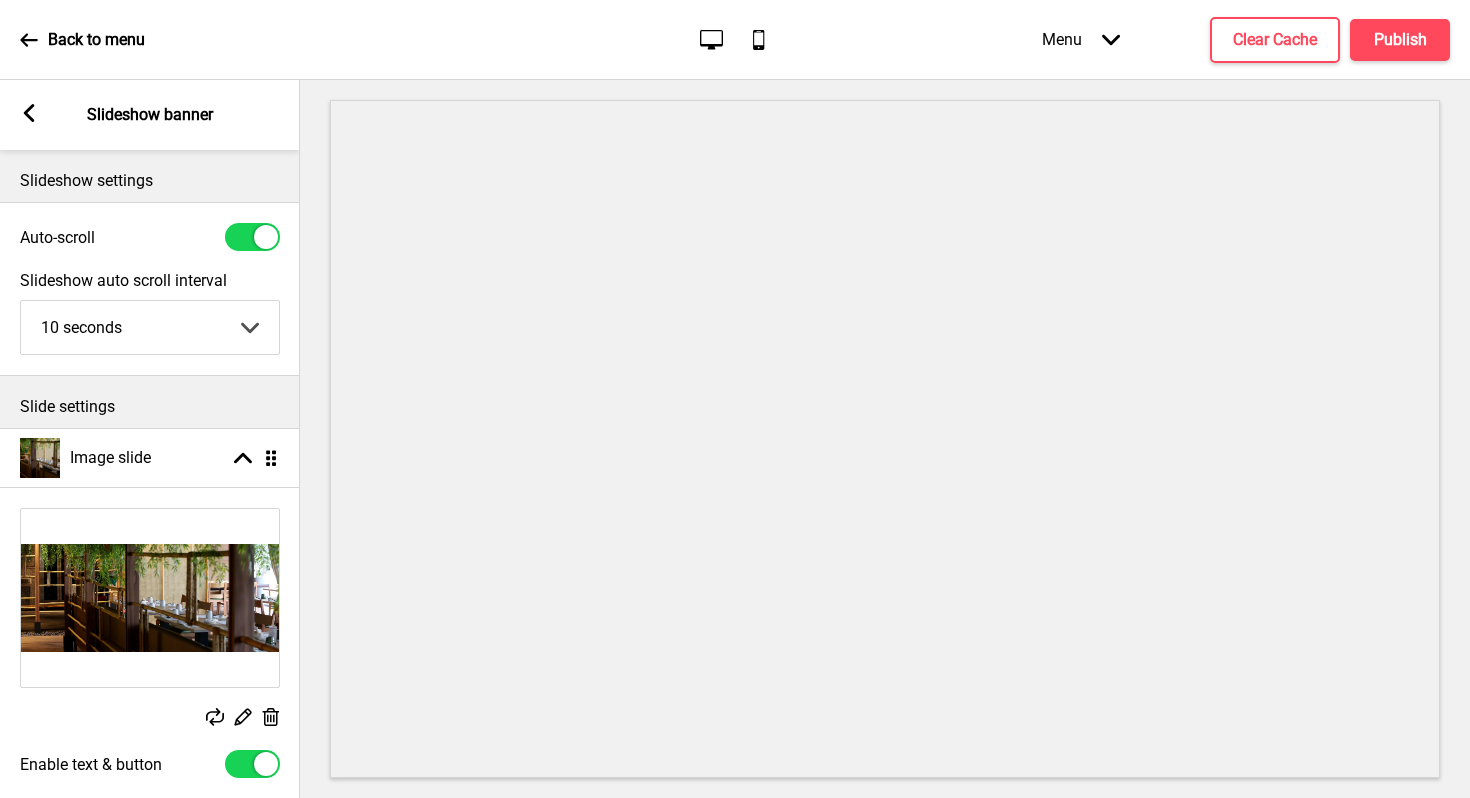 click at bounding box center [29, 113] 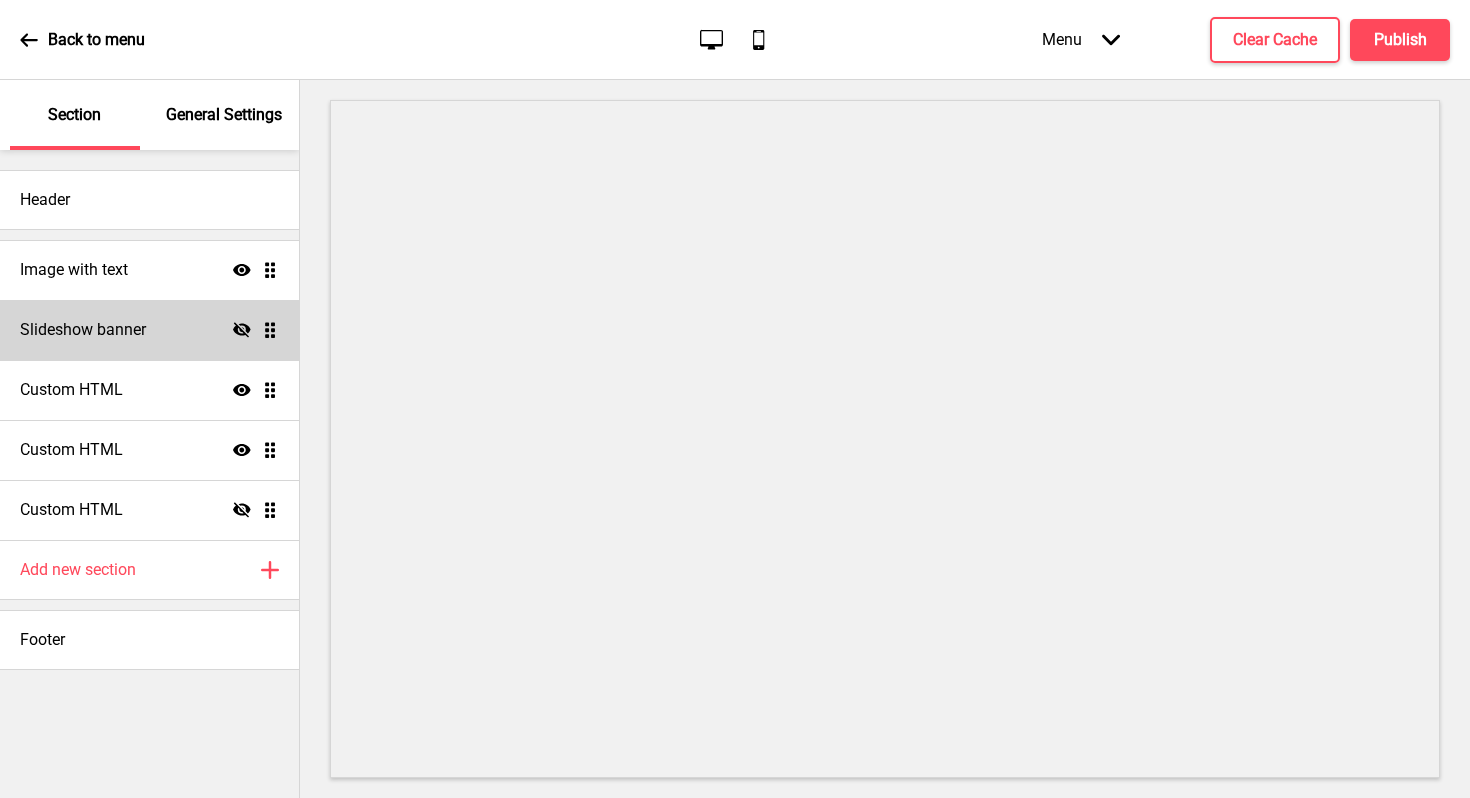click on "Slideshow banner" at bounding box center [74, 270] 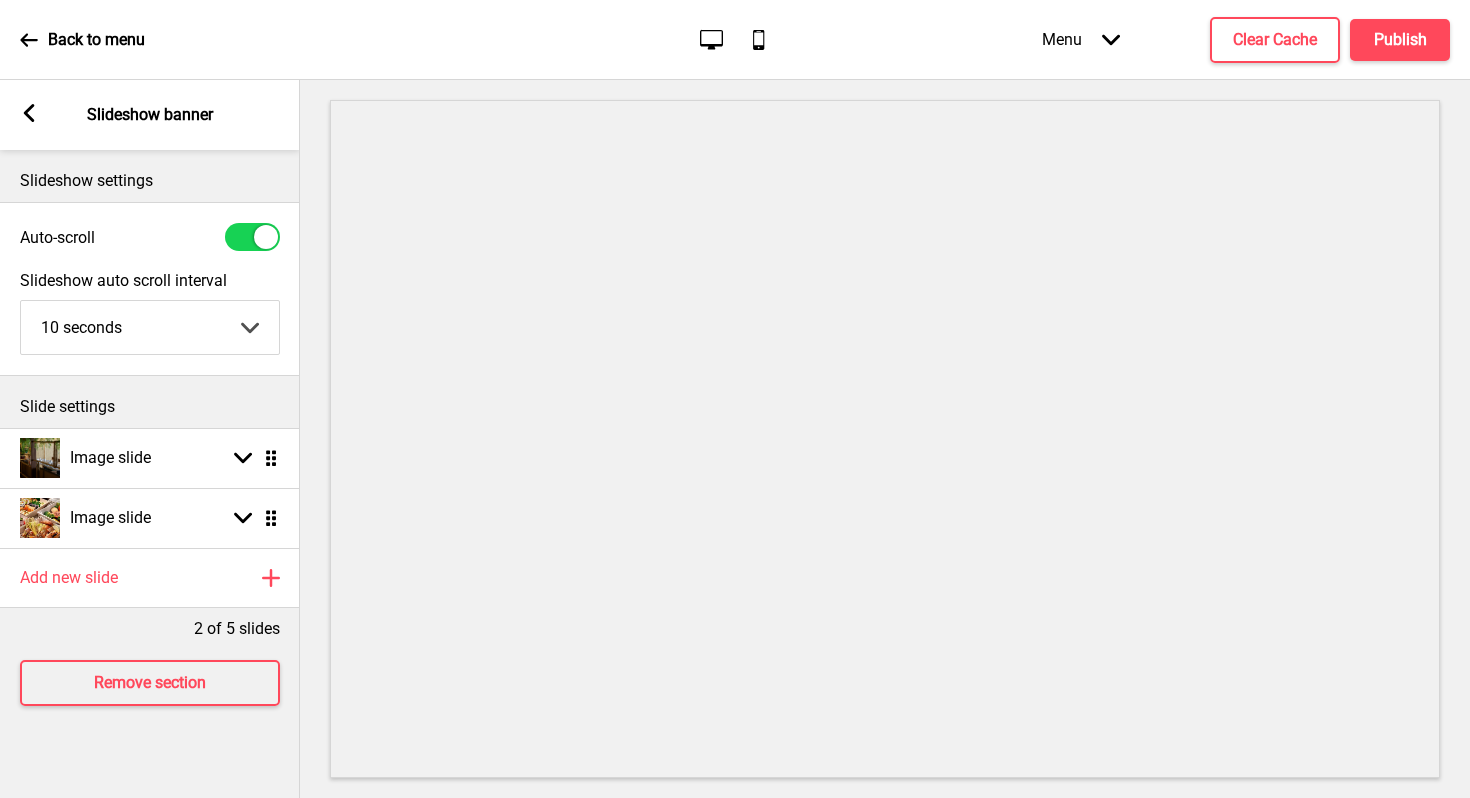 click on "Arrow left Slideshow banner" at bounding box center [150, 115] 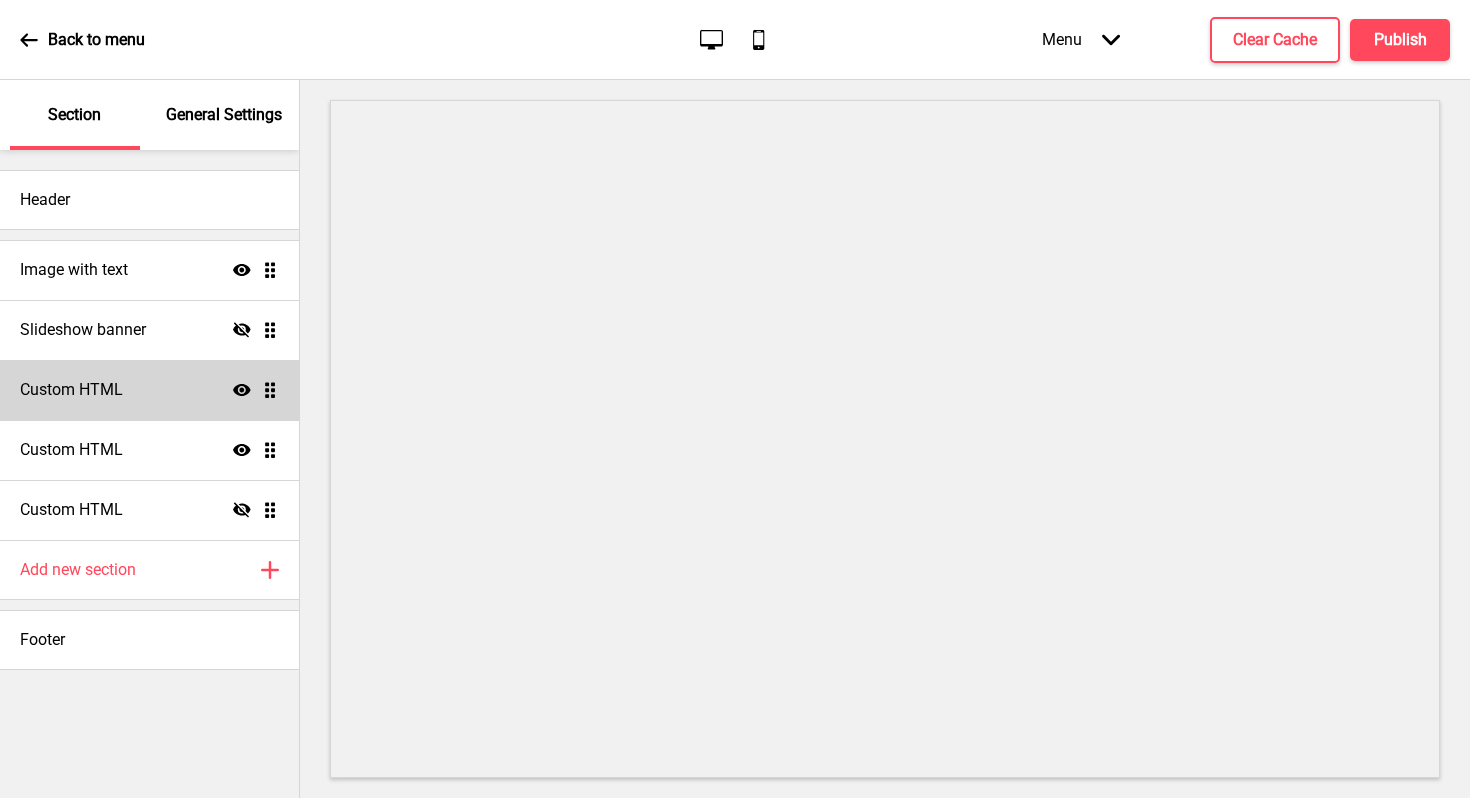 click on "Custom HTML" at bounding box center [74, 270] 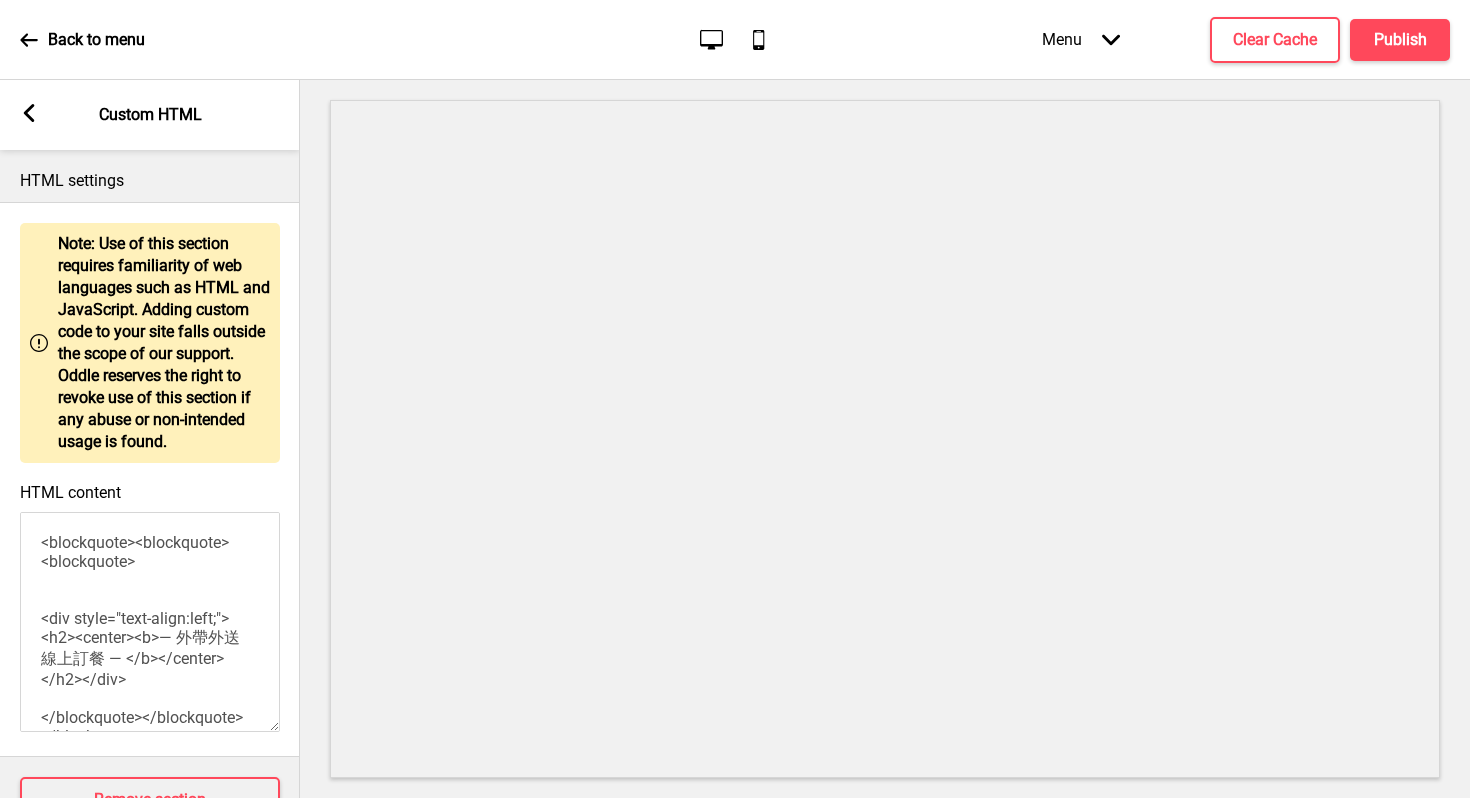 scroll, scrollTop: 38, scrollLeft: 0, axis: vertical 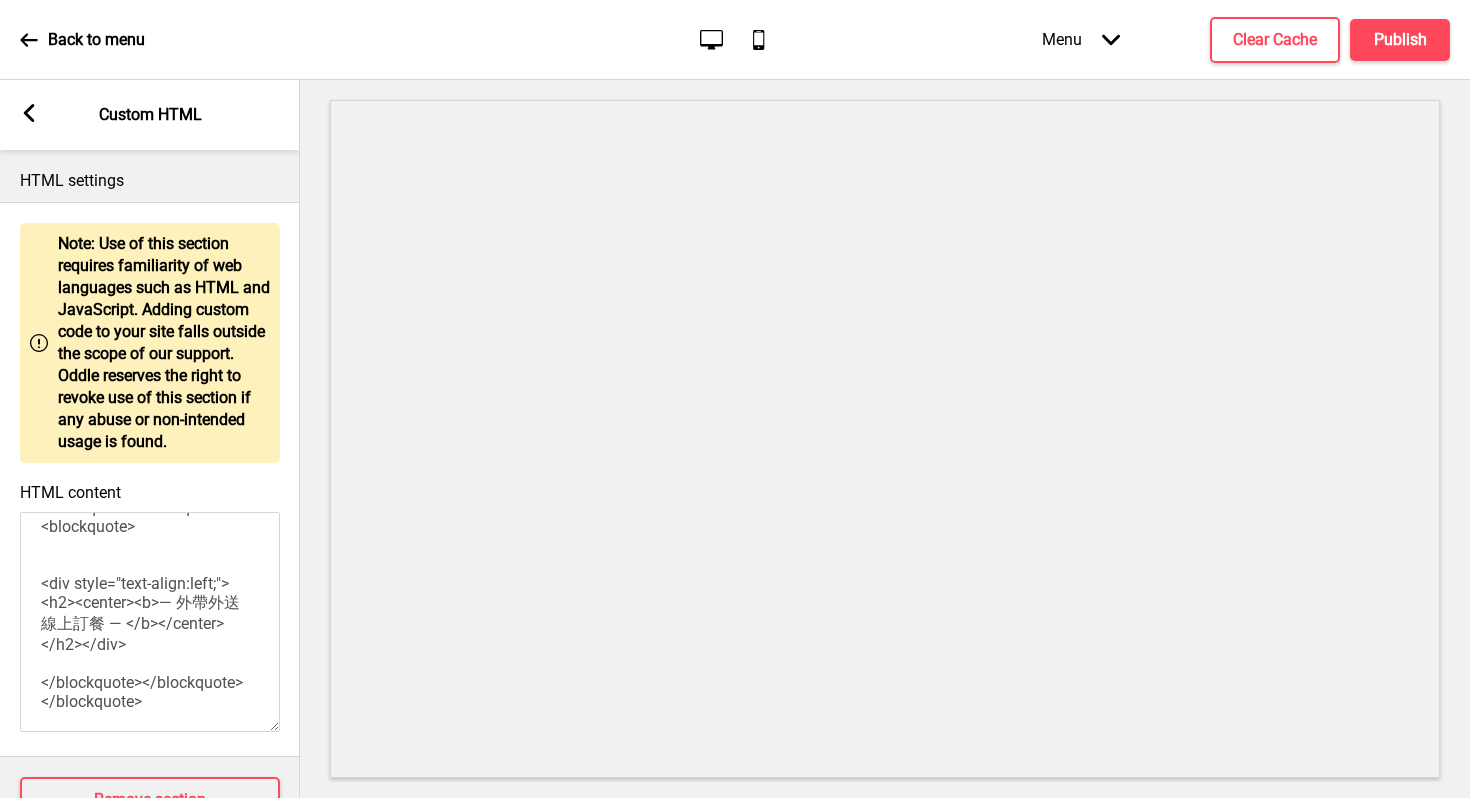 click at bounding box center [29, 113] 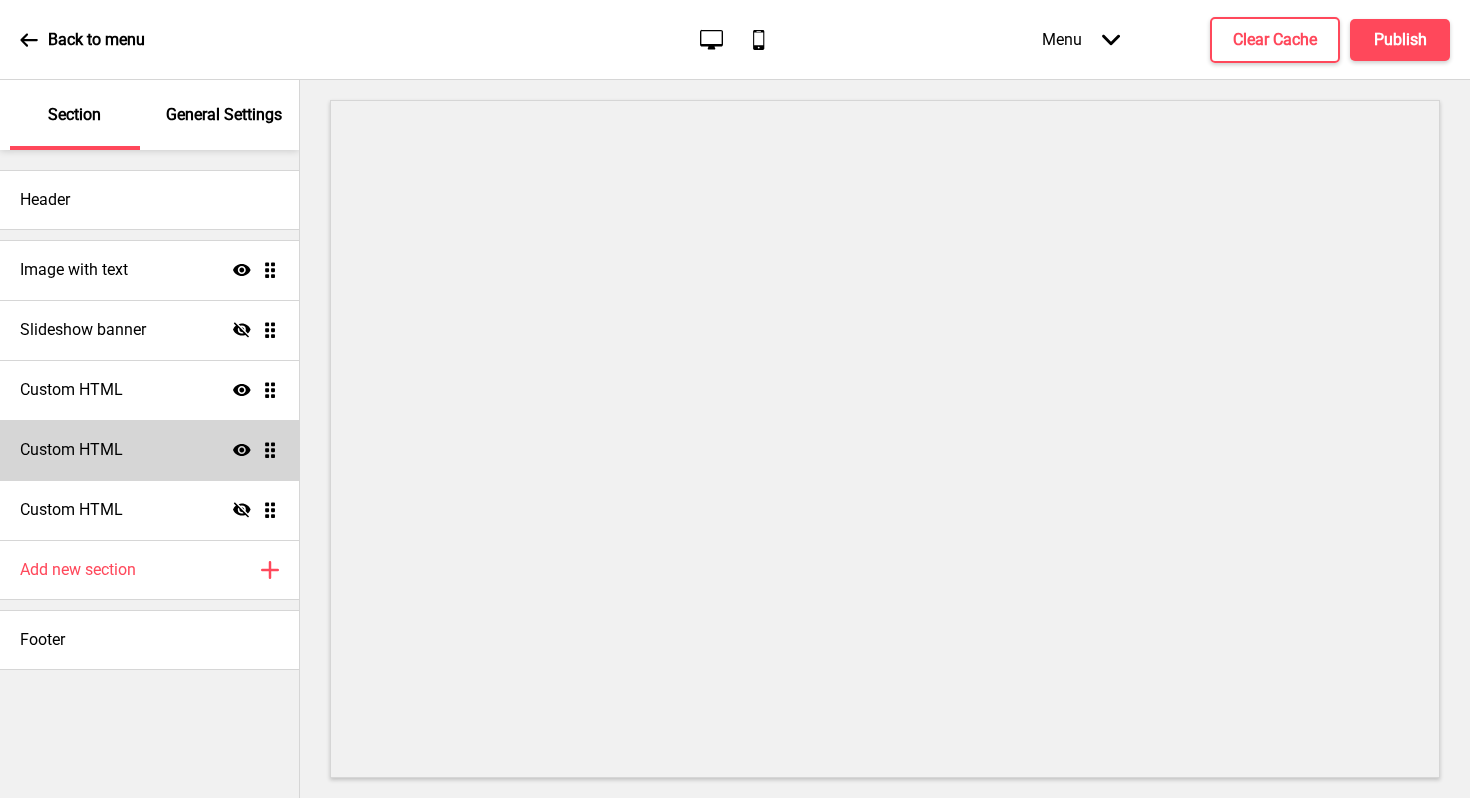 click on "Custom HTML Show Drag" at bounding box center [149, 270] 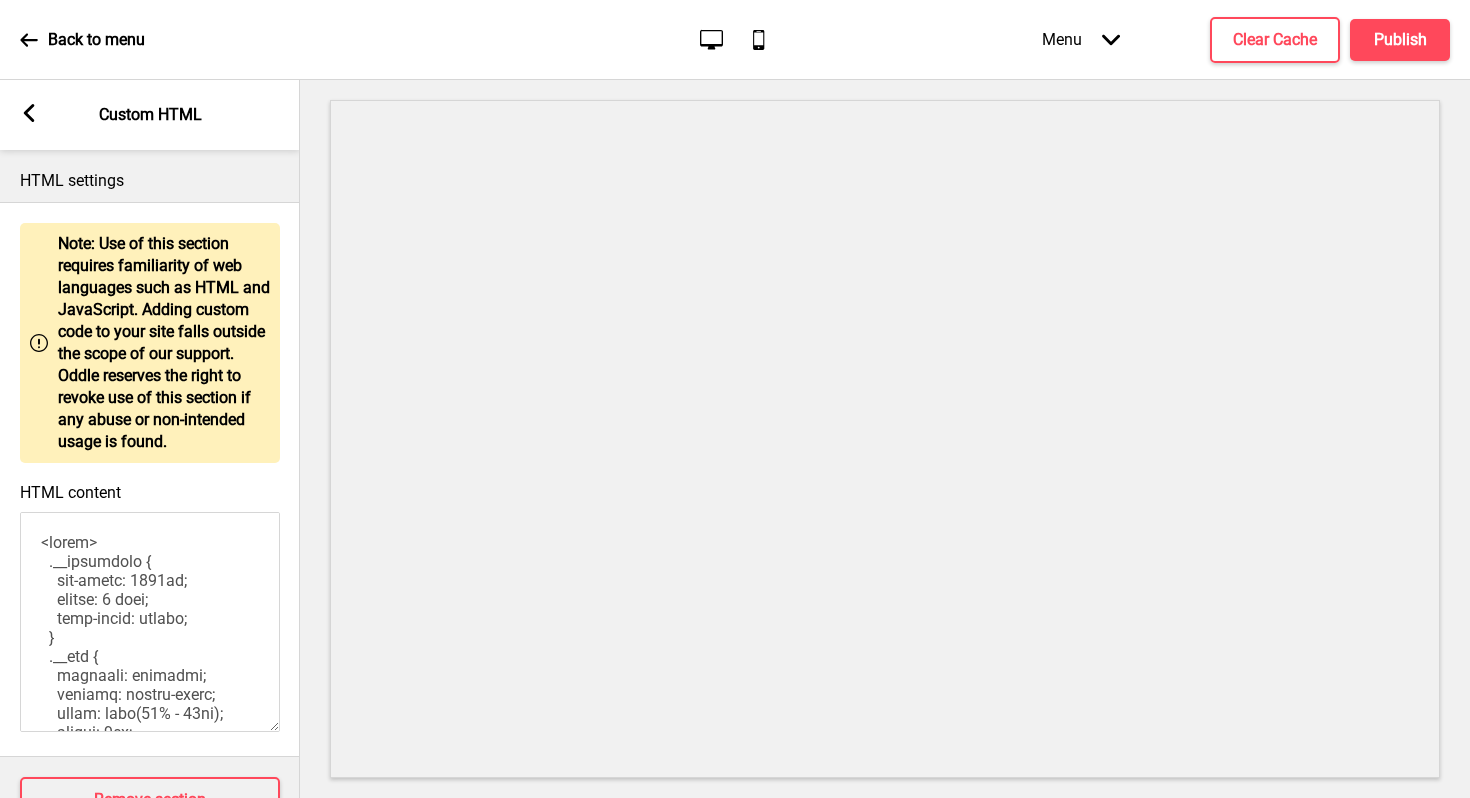 scroll, scrollTop: 53, scrollLeft: 0, axis: vertical 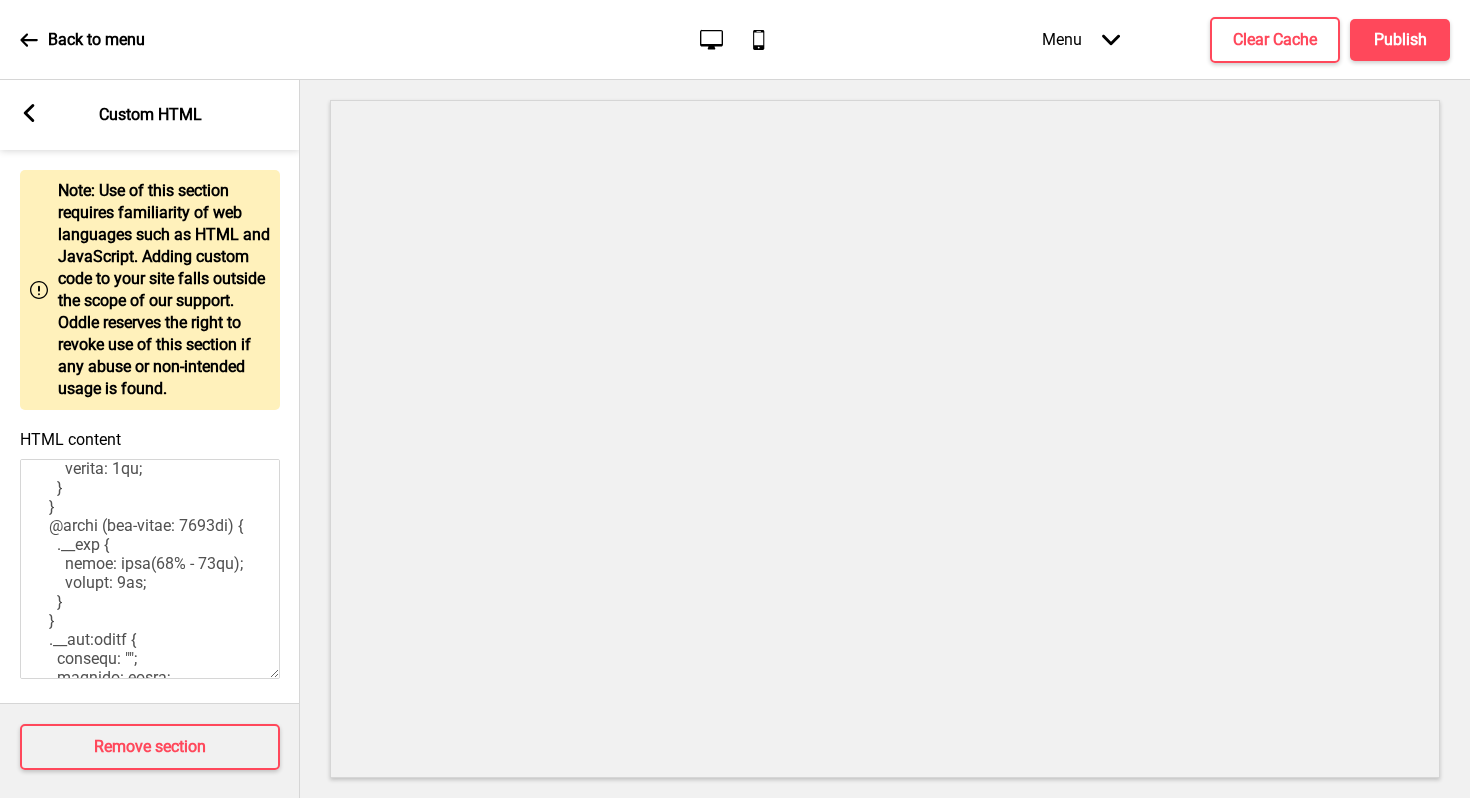 click at bounding box center (29, 113) 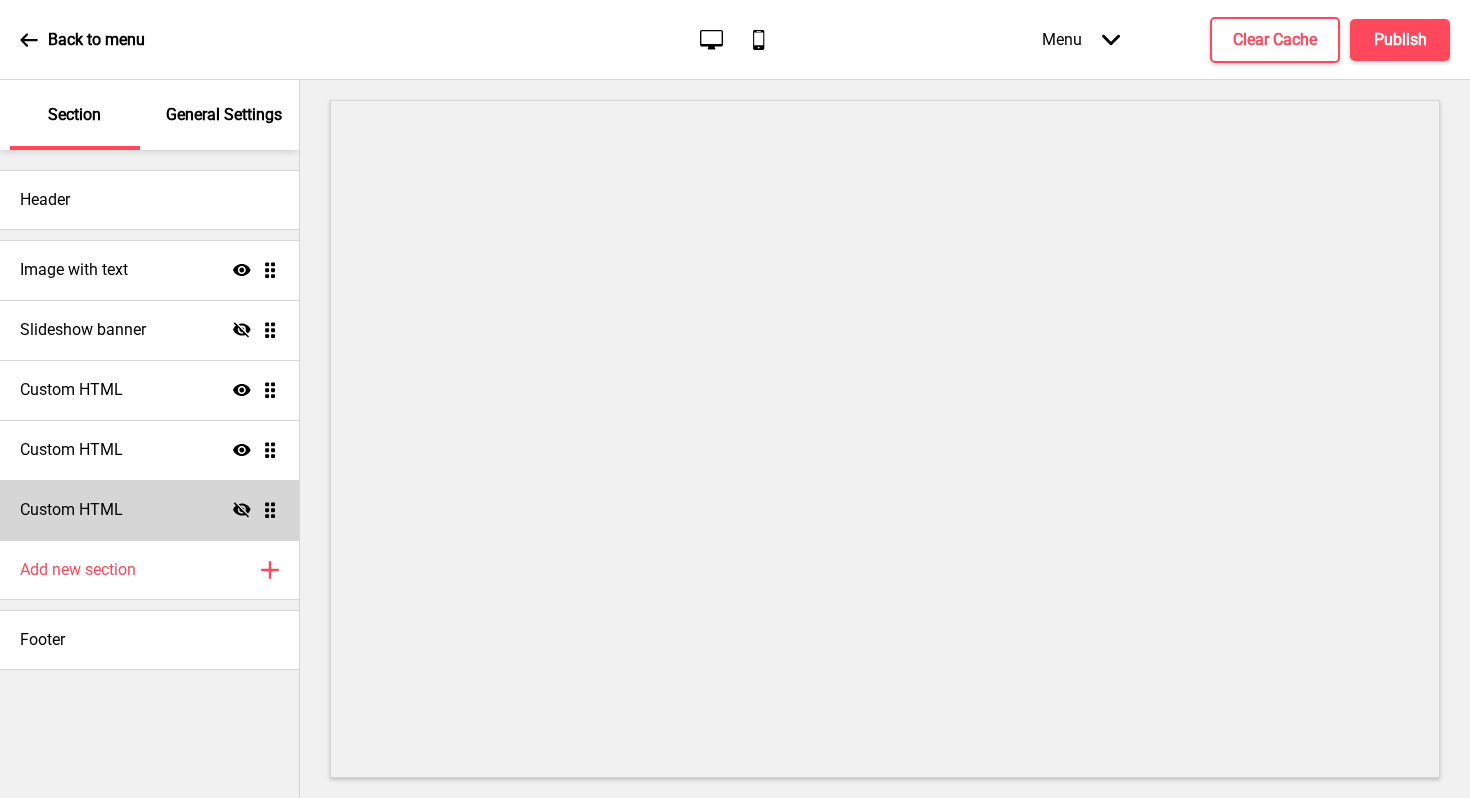 click on "Custom HTML" at bounding box center [74, 270] 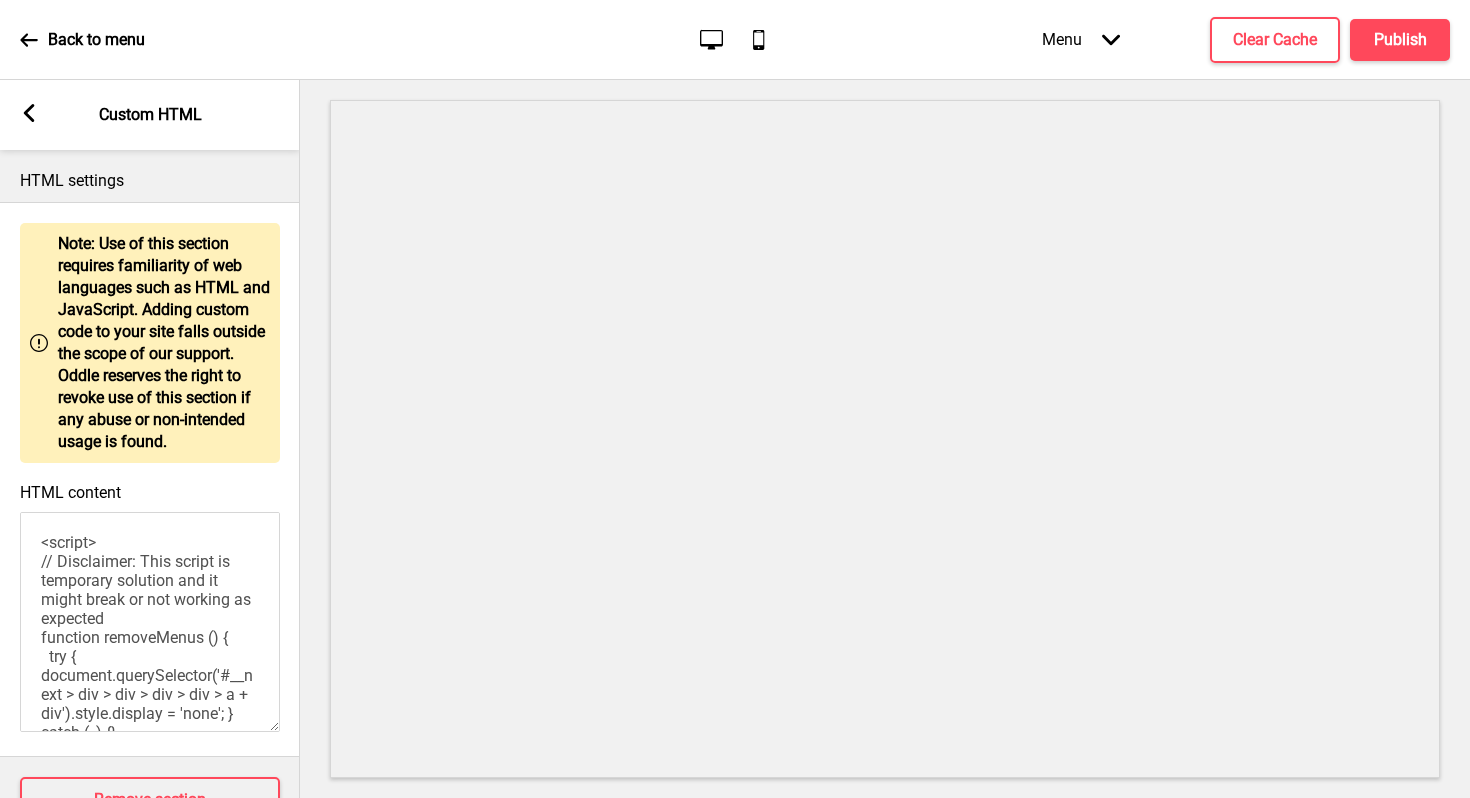 scroll, scrollTop: 65, scrollLeft: 0, axis: vertical 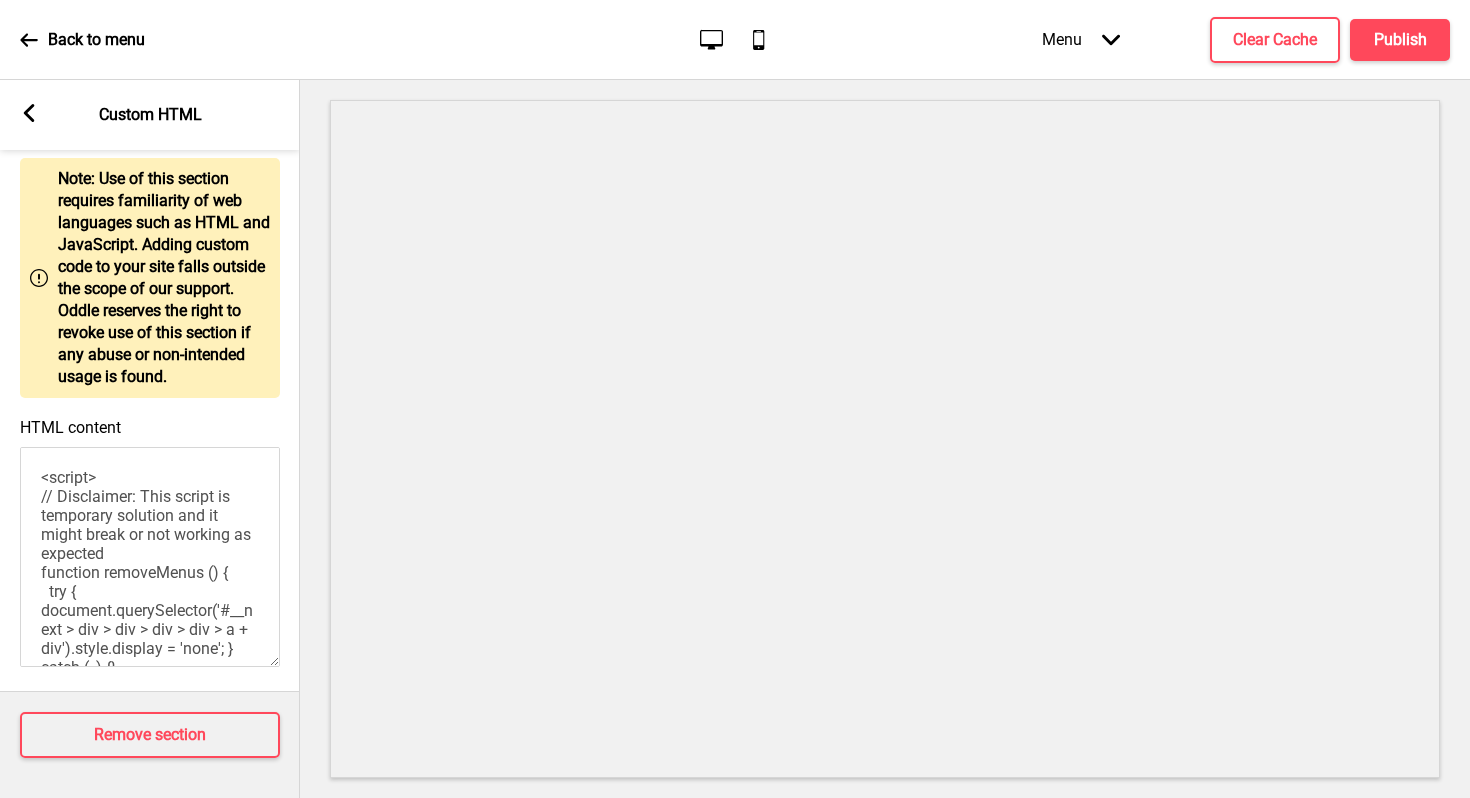 click at bounding box center (29, 113) 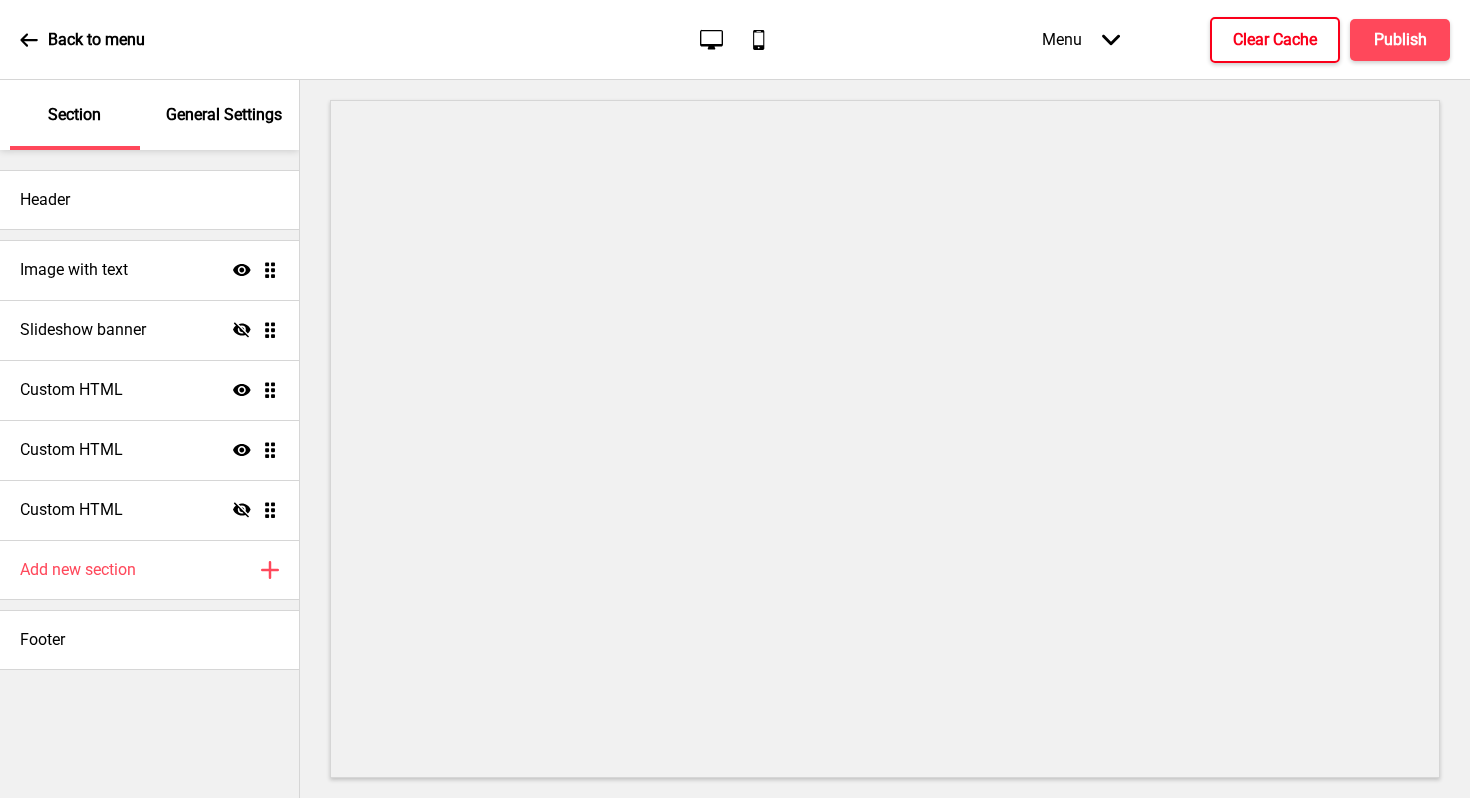 click on "Clear Cache" at bounding box center (1275, 40) 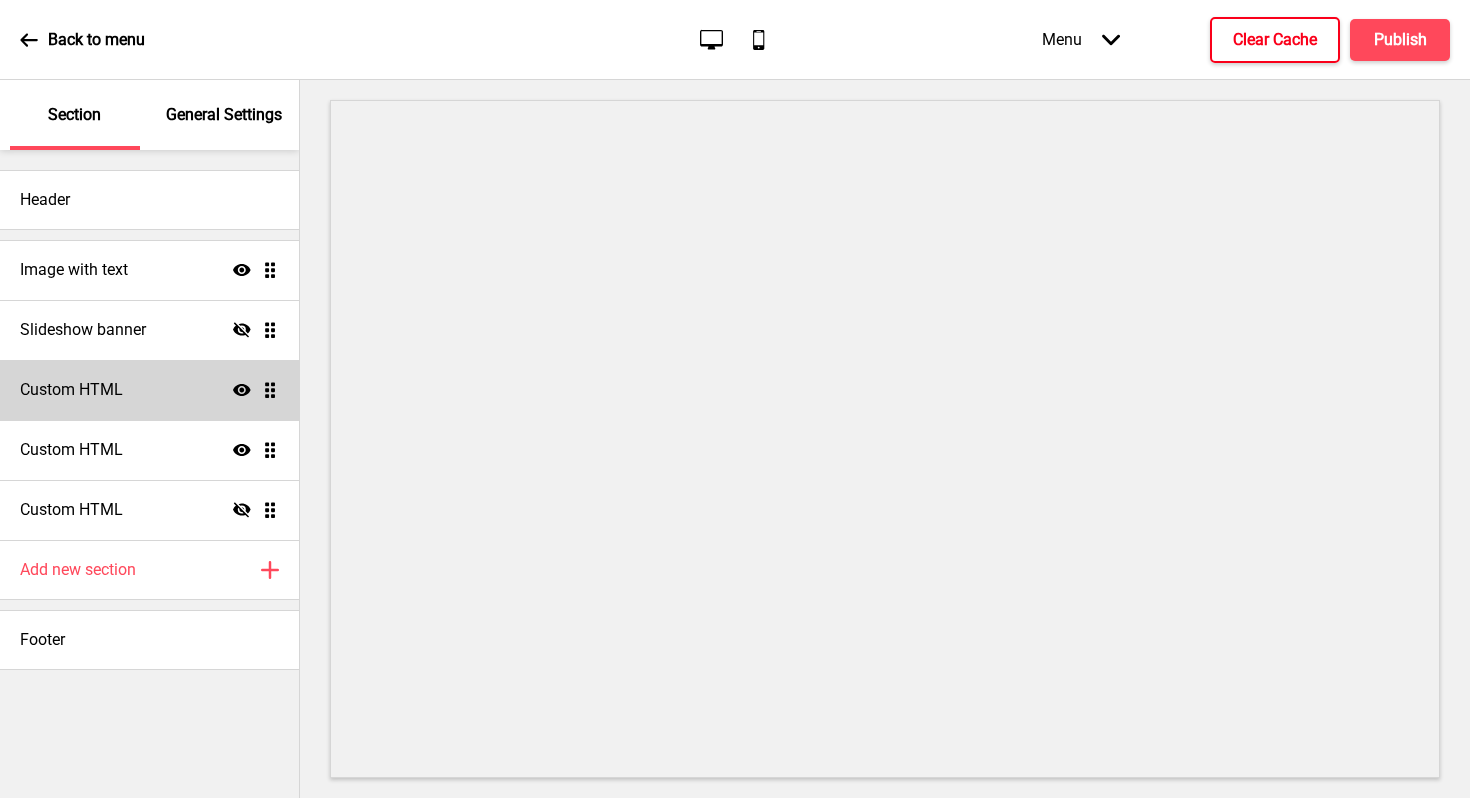 click on "Custom HTML Show Drag" at bounding box center [149, 270] 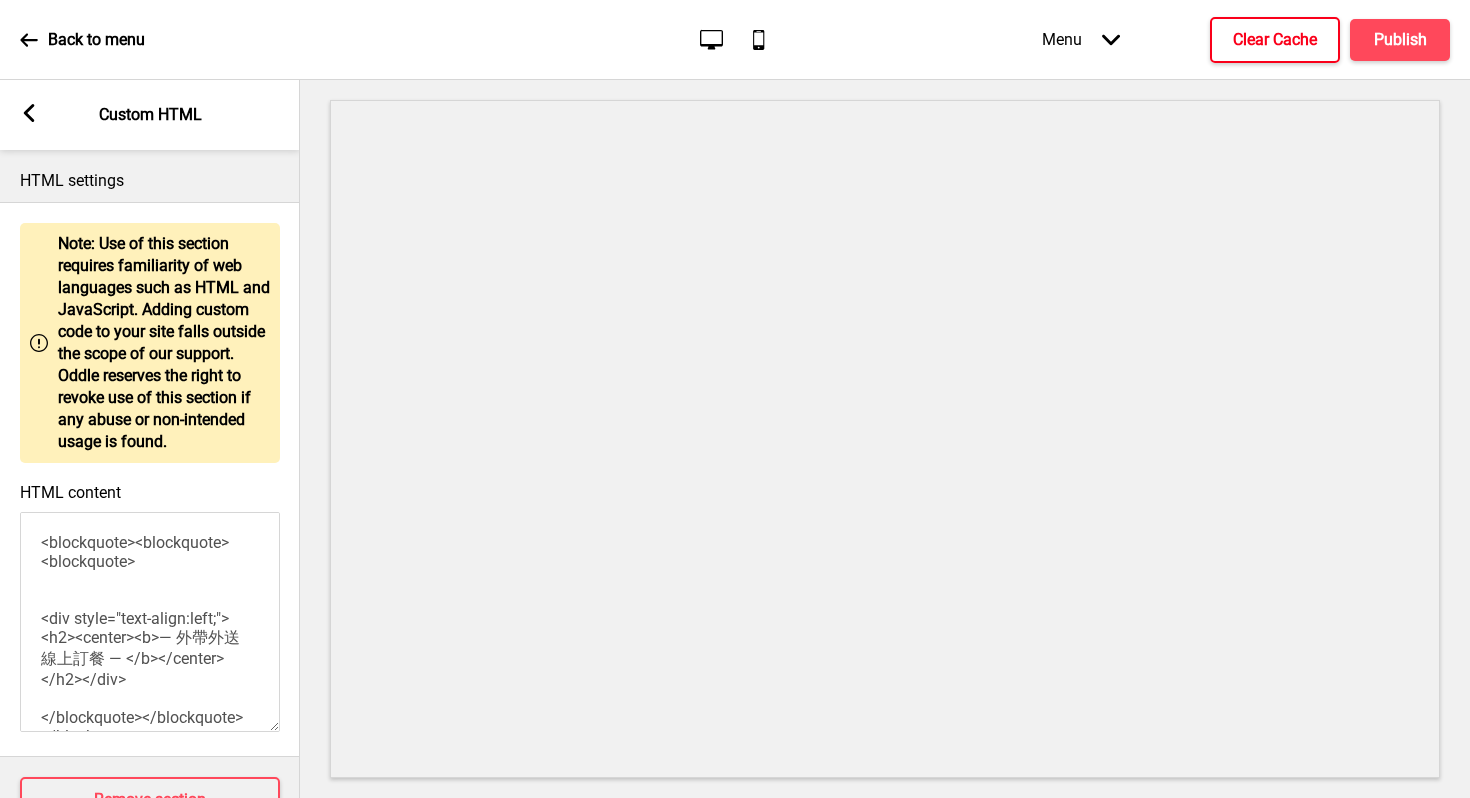 scroll, scrollTop: 38, scrollLeft: 0, axis: vertical 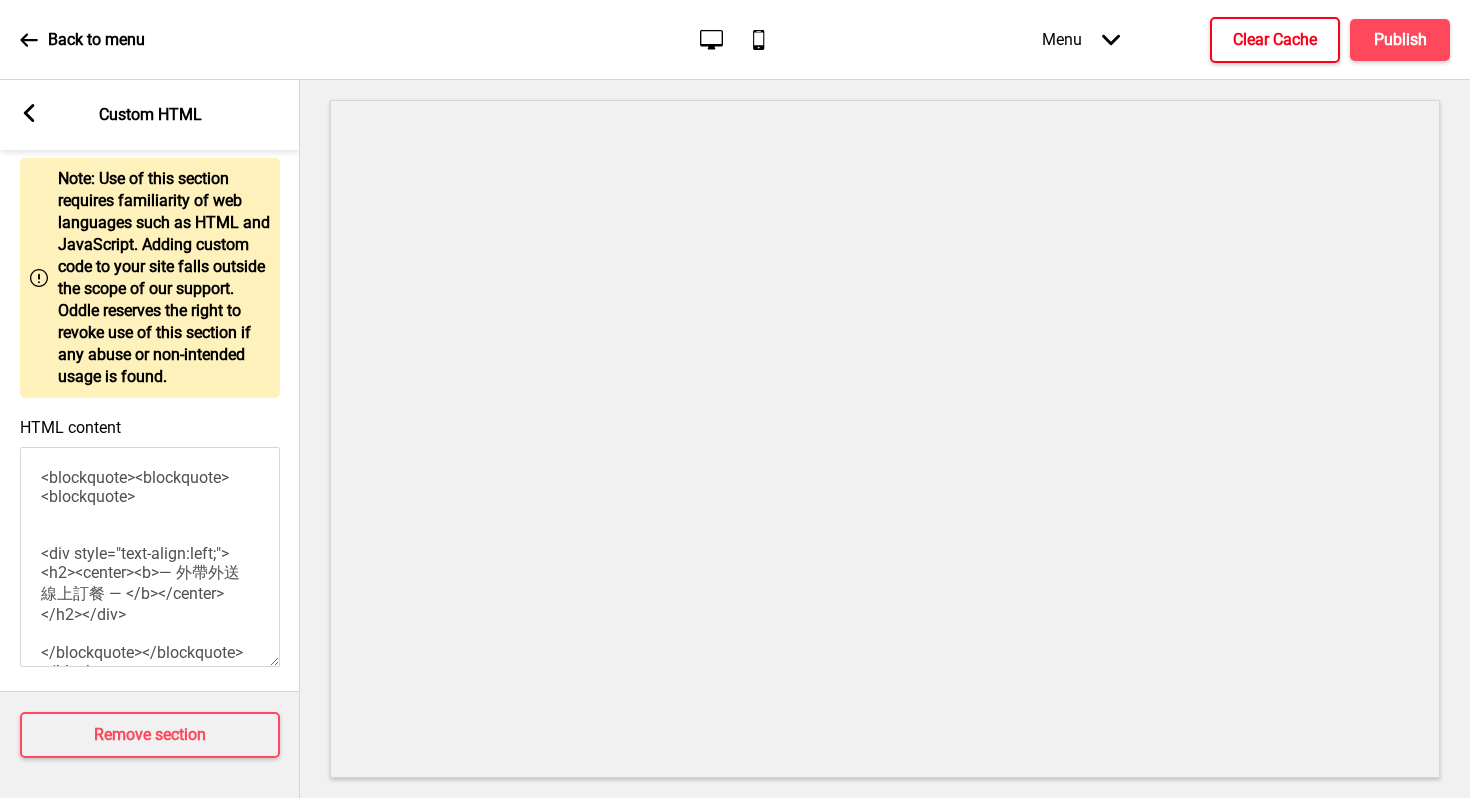 click at bounding box center [29, 113] 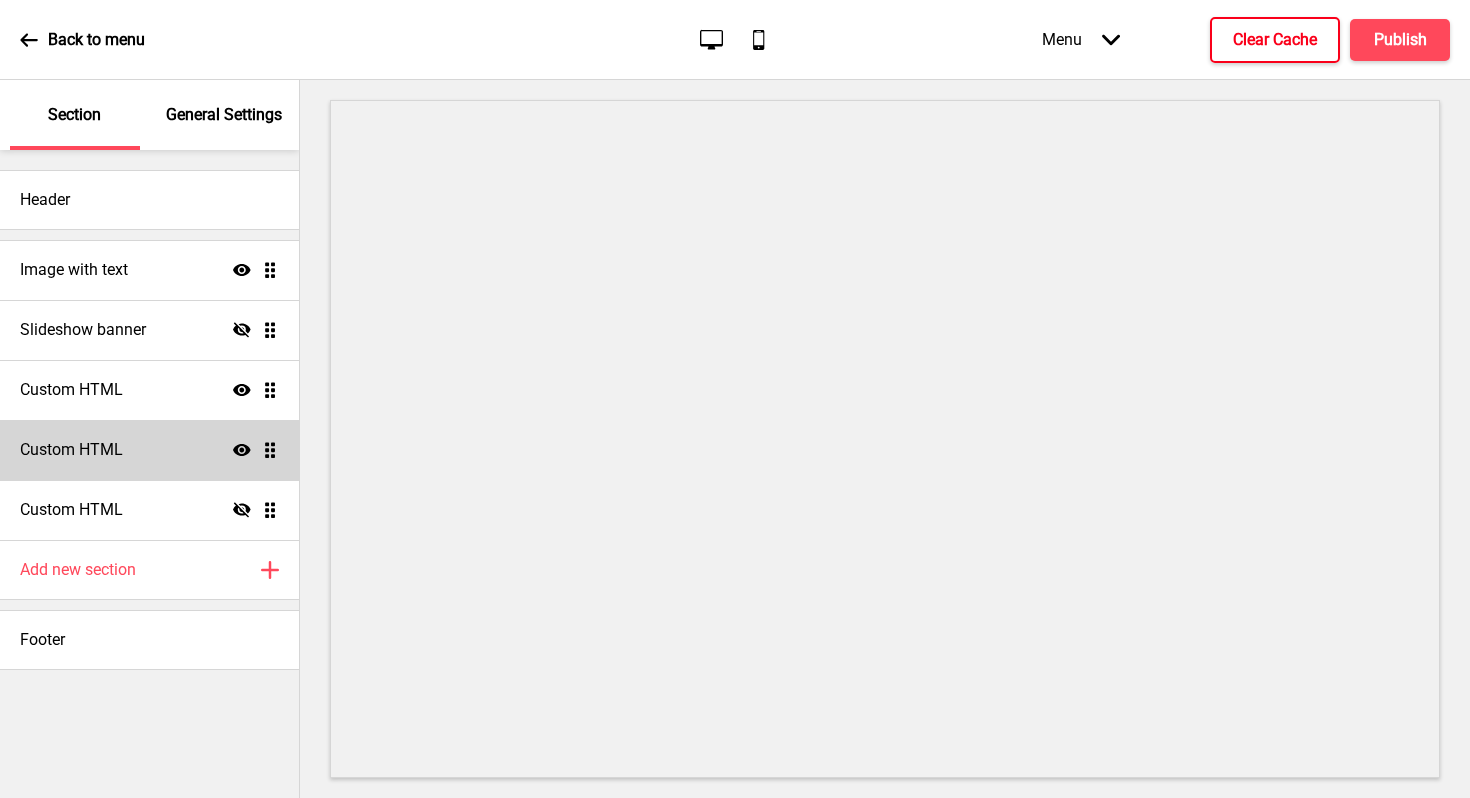 click on "Custom HTML Show Drag" at bounding box center [149, 270] 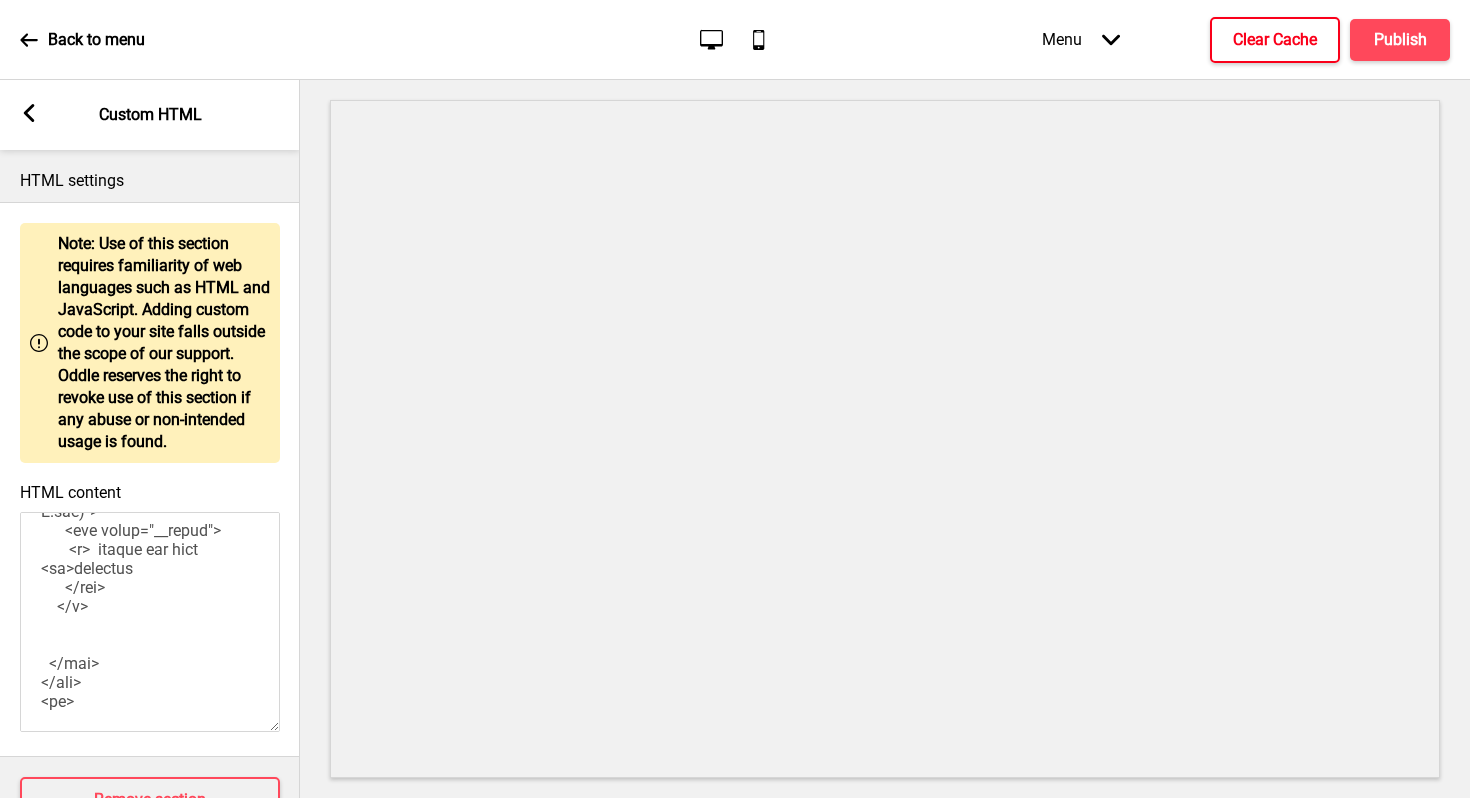 scroll, scrollTop: 2874, scrollLeft: 0, axis: vertical 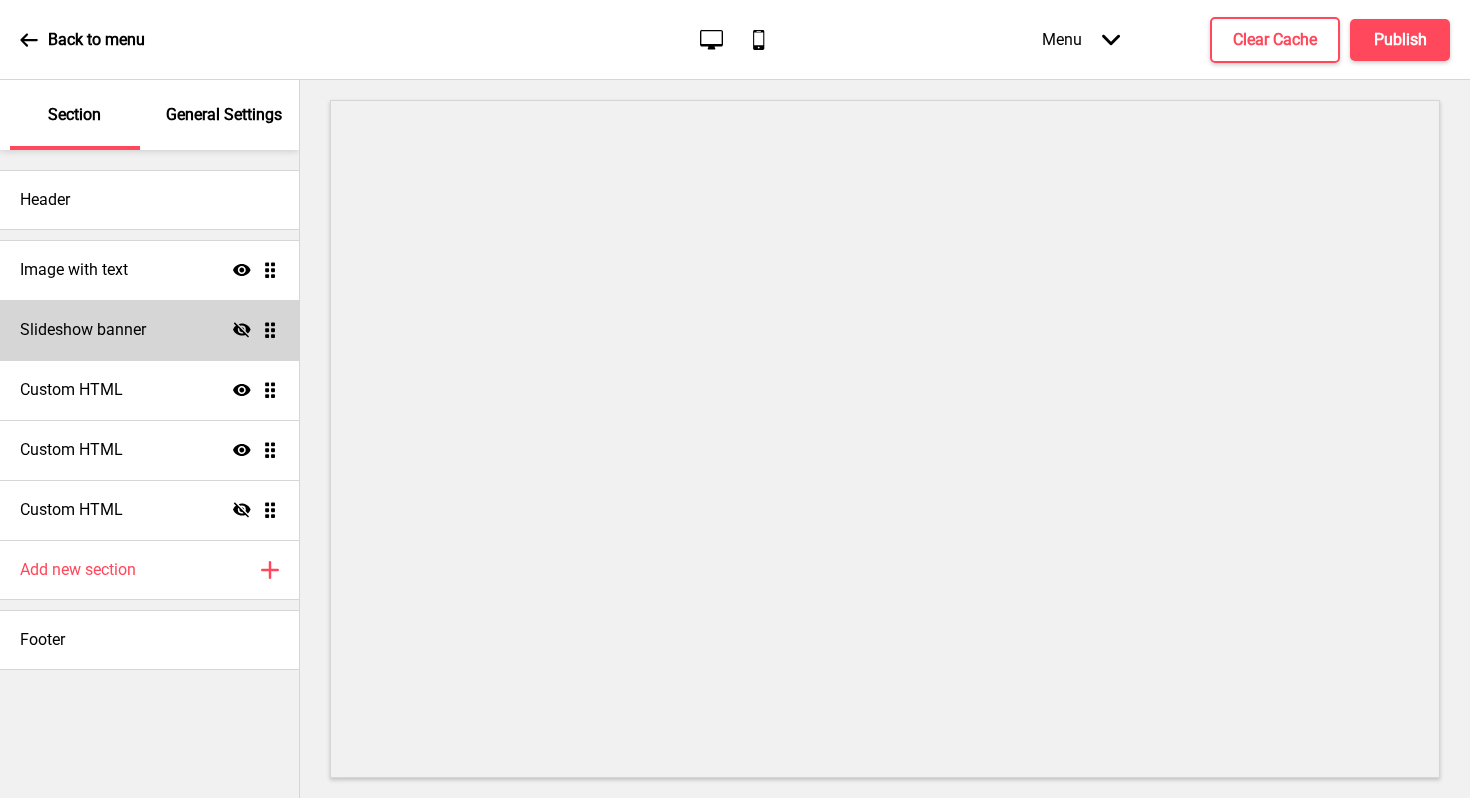 click on "Slideshow banner" at bounding box center [74, 270] 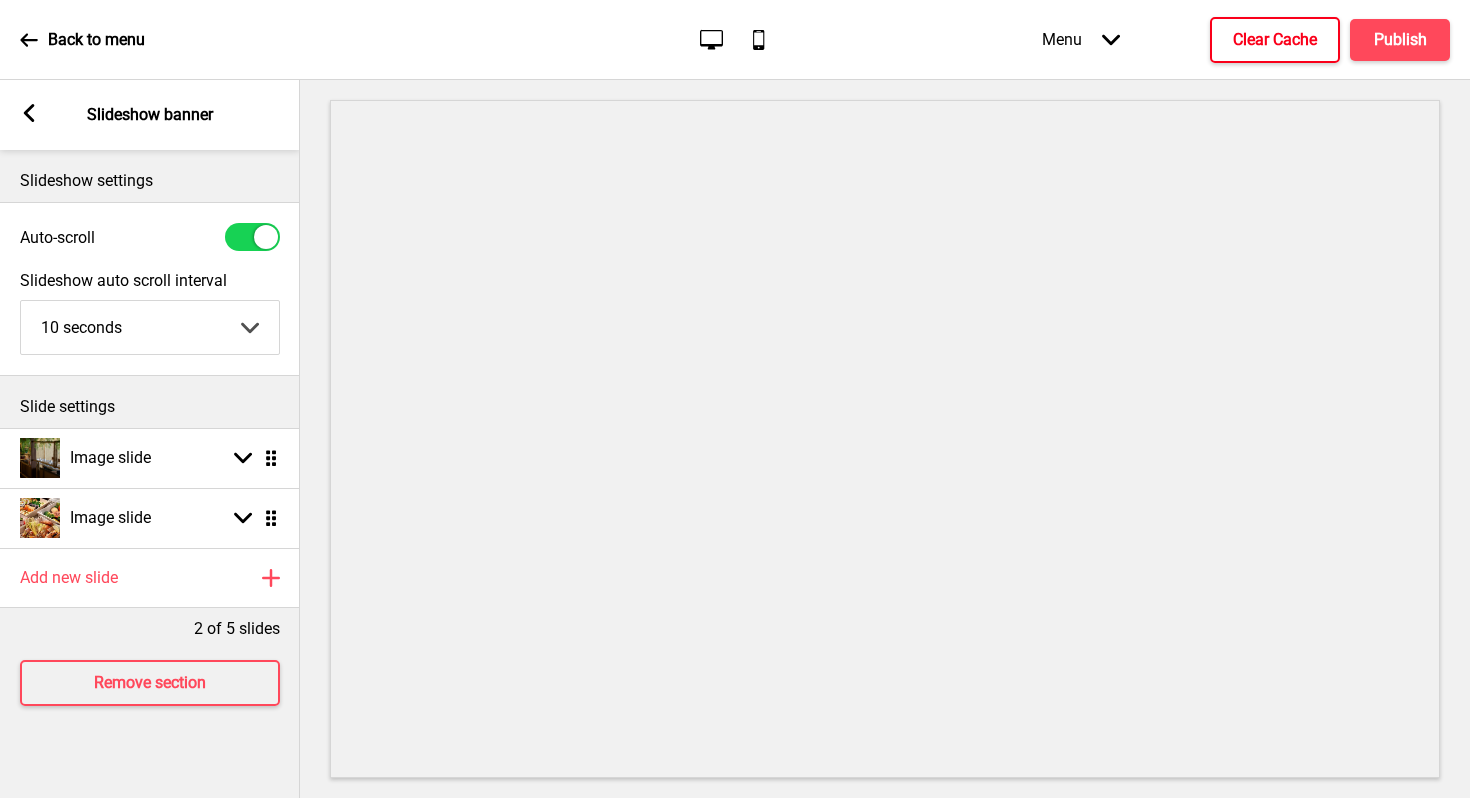 click on "Clear Cache" at bounding box center [1275, 40] 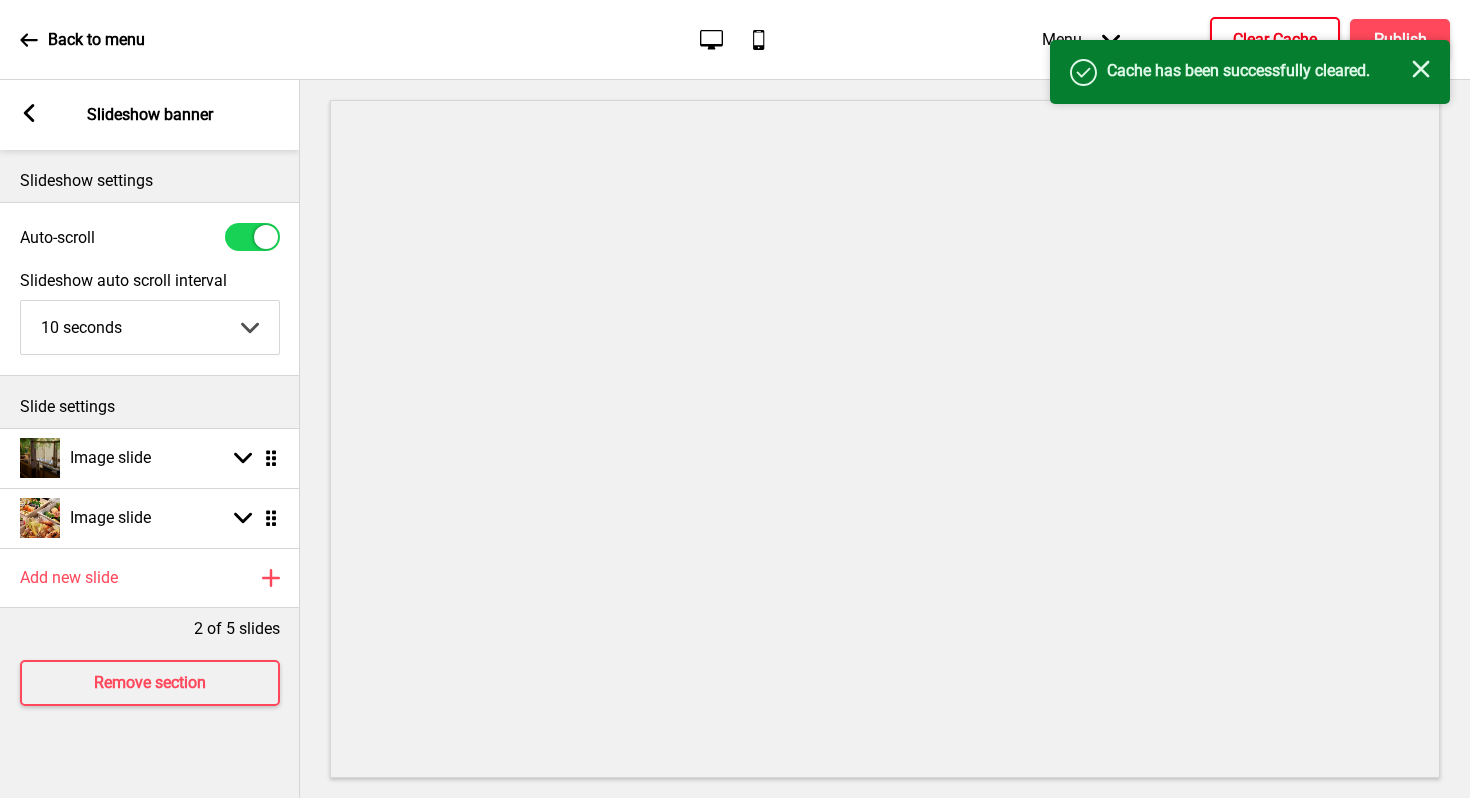 click on "Close" at bounding box center [1421, 69] 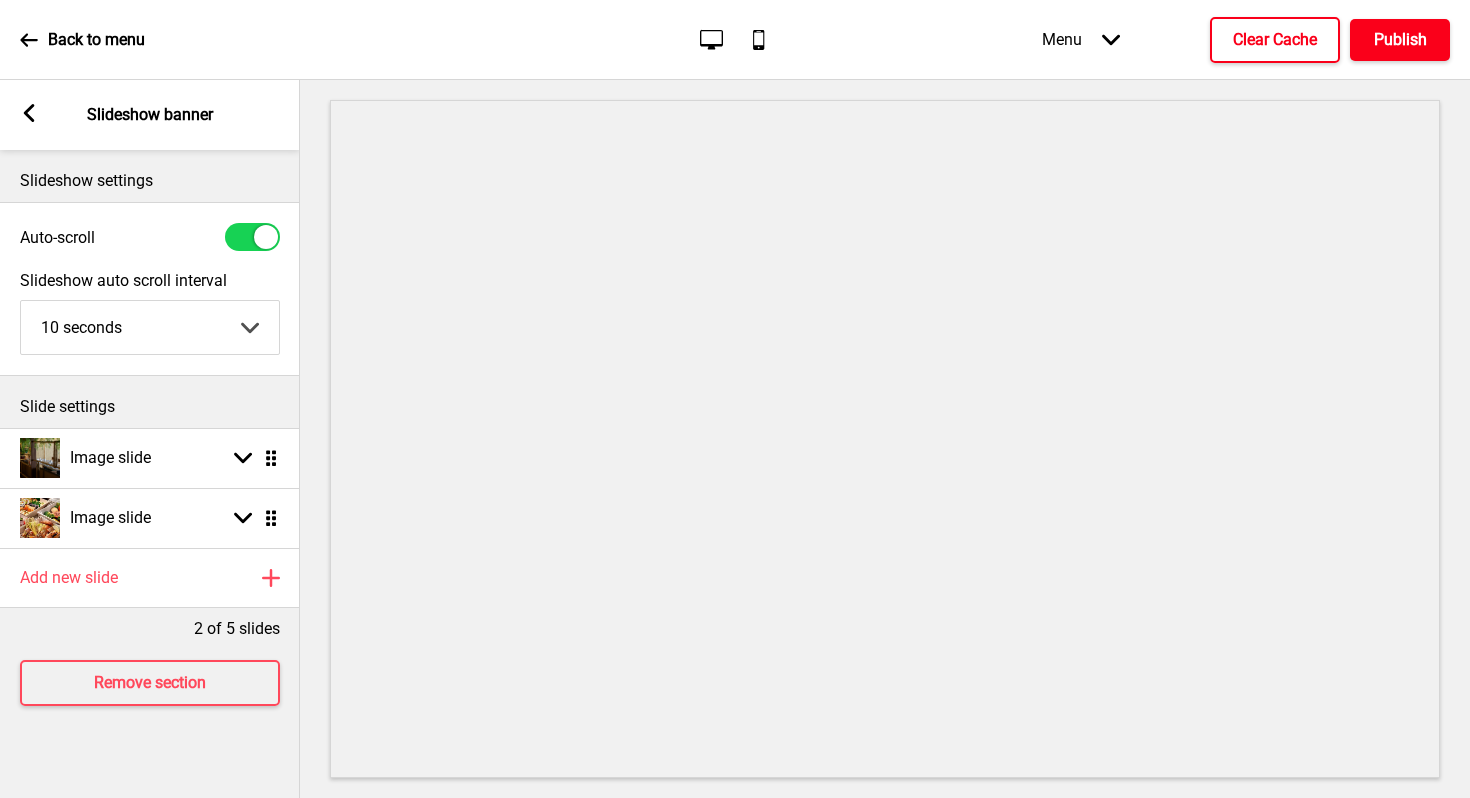 click on "Publish" at bounding box center [1400, 40] 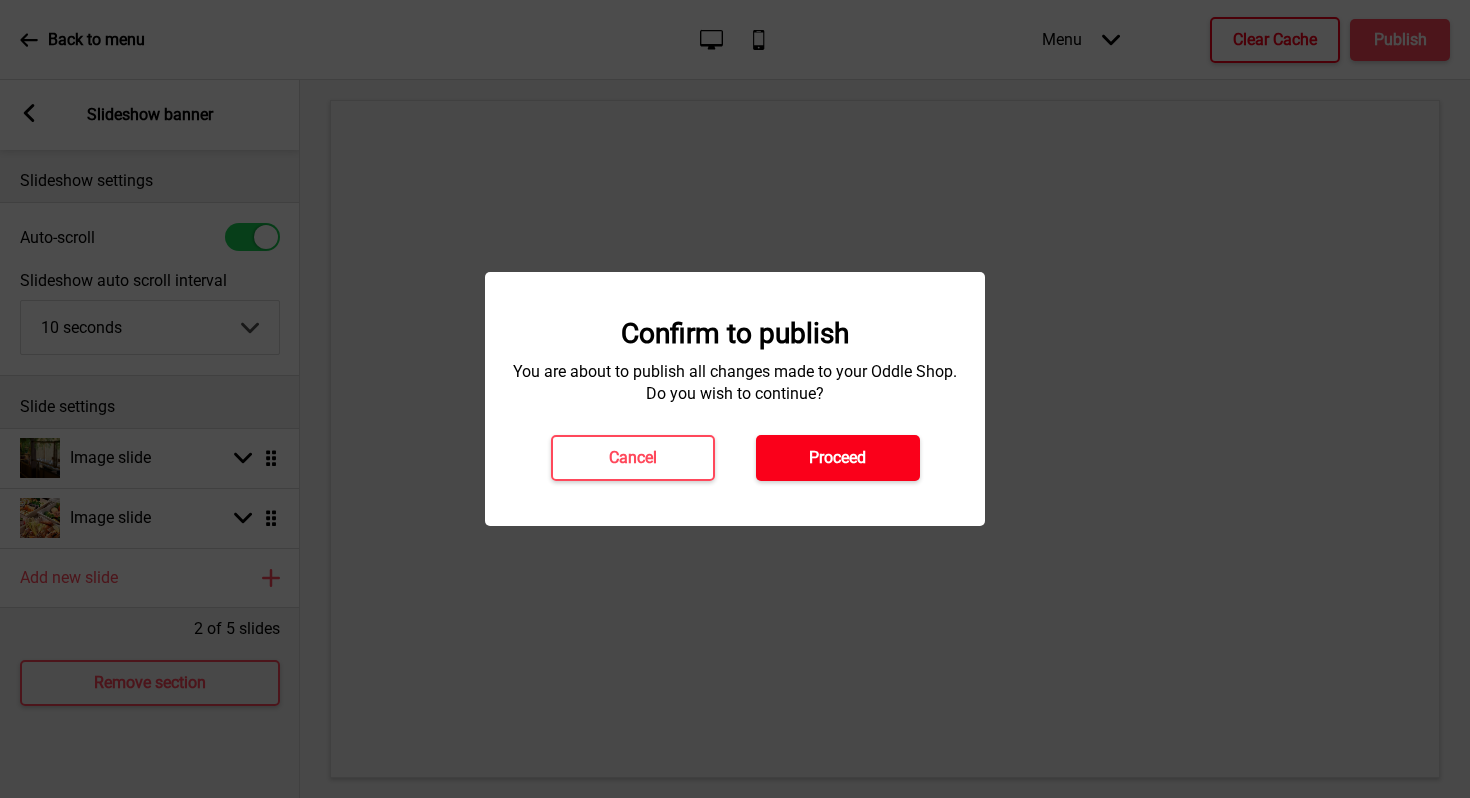 click on "Proceed" at bounding box center (837, 458) 